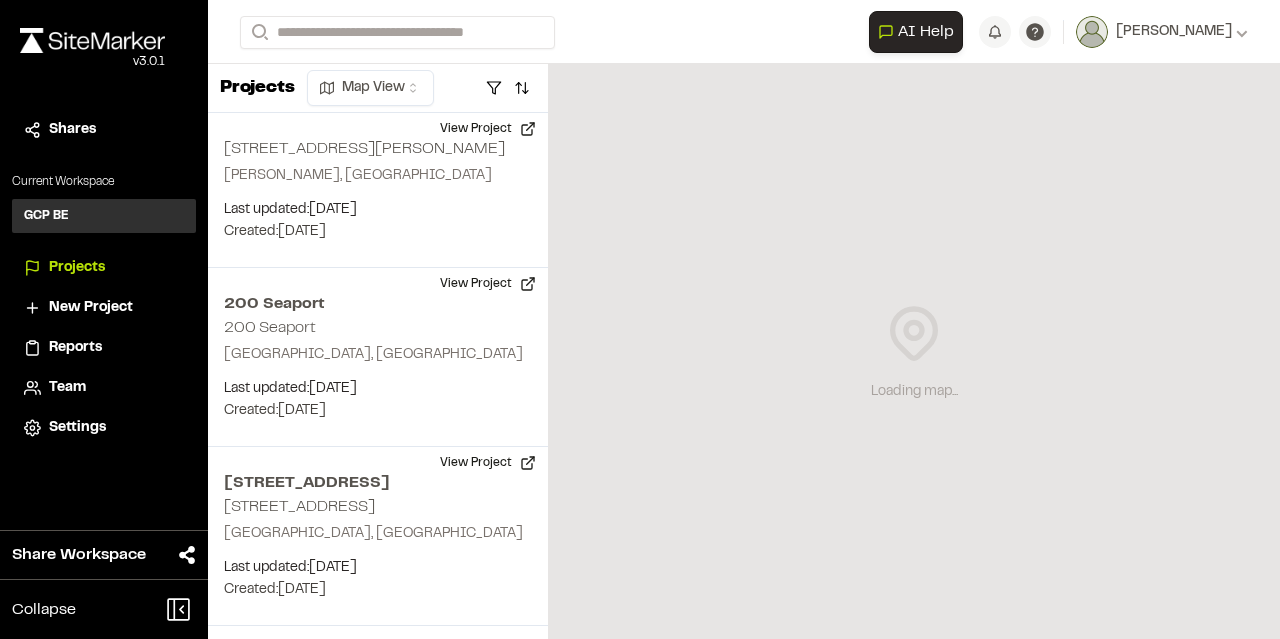 scroll, scrollTop: 0, scrollLeft: 0, axis: both 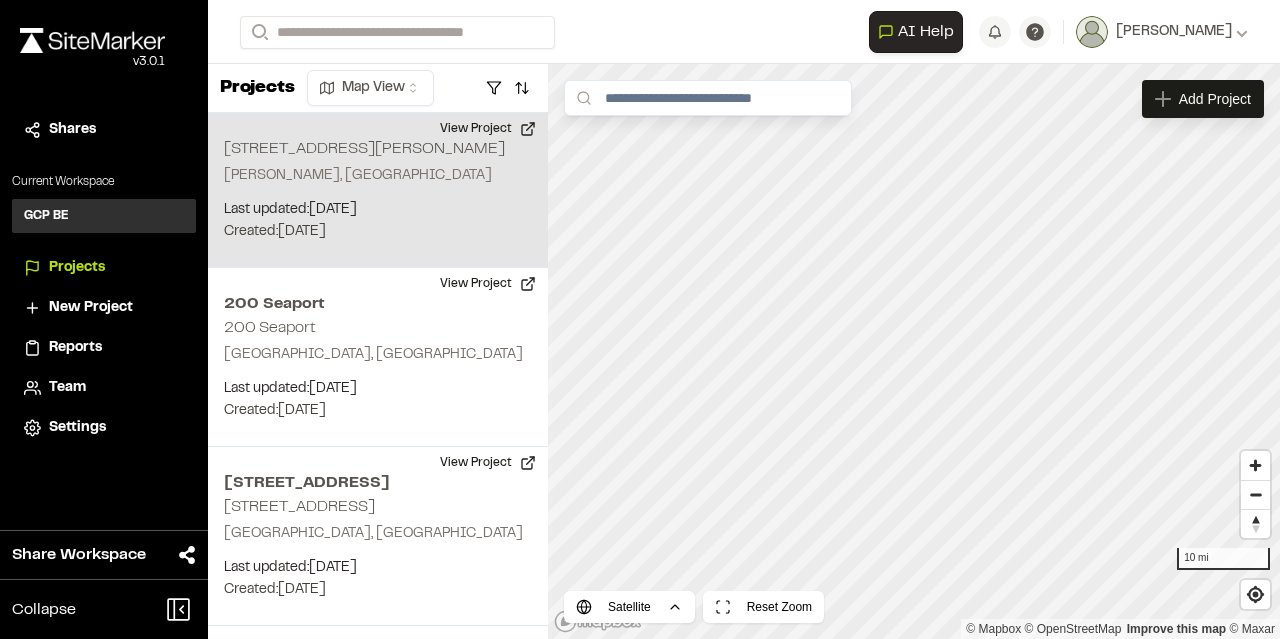 click on "[PERSON_NAME], [GEOGRAPHIC_DATA]" at bounding box center [378, 176] 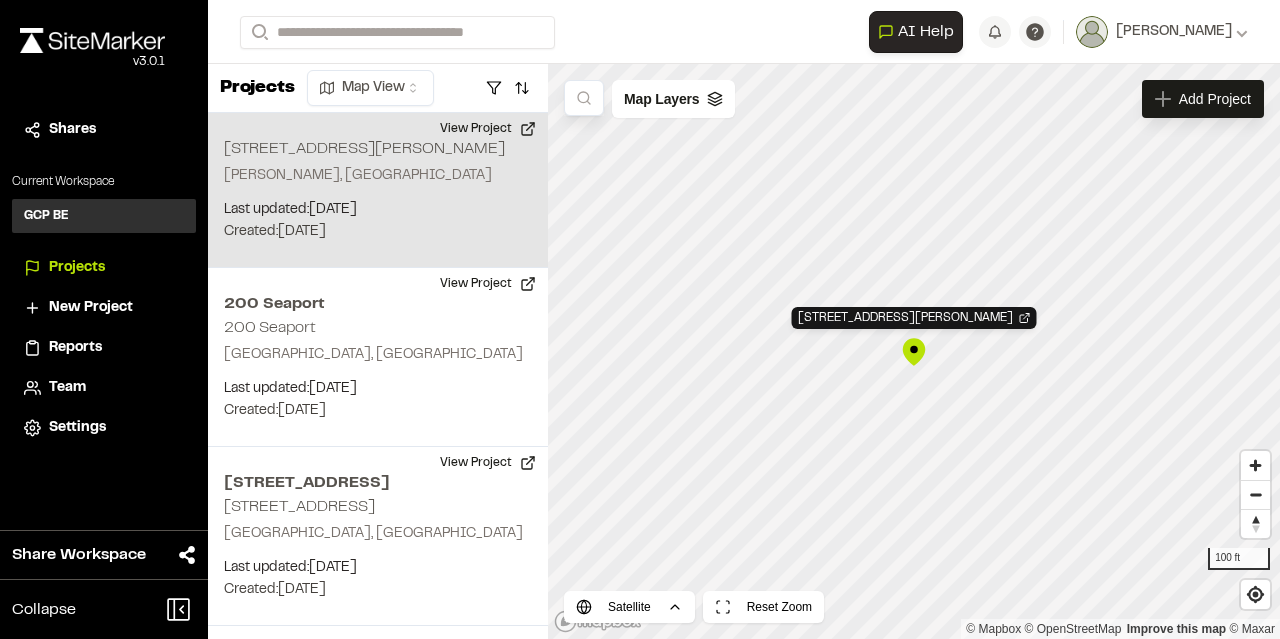 click on "[STREET_ADDRESS][PERSON_NAME][PERSON_NAME] Last updated:  [DATE] Budget: $ Created:  [DATE] Projected Completion: [DATE] View Project" at bounding box center (378, 190) 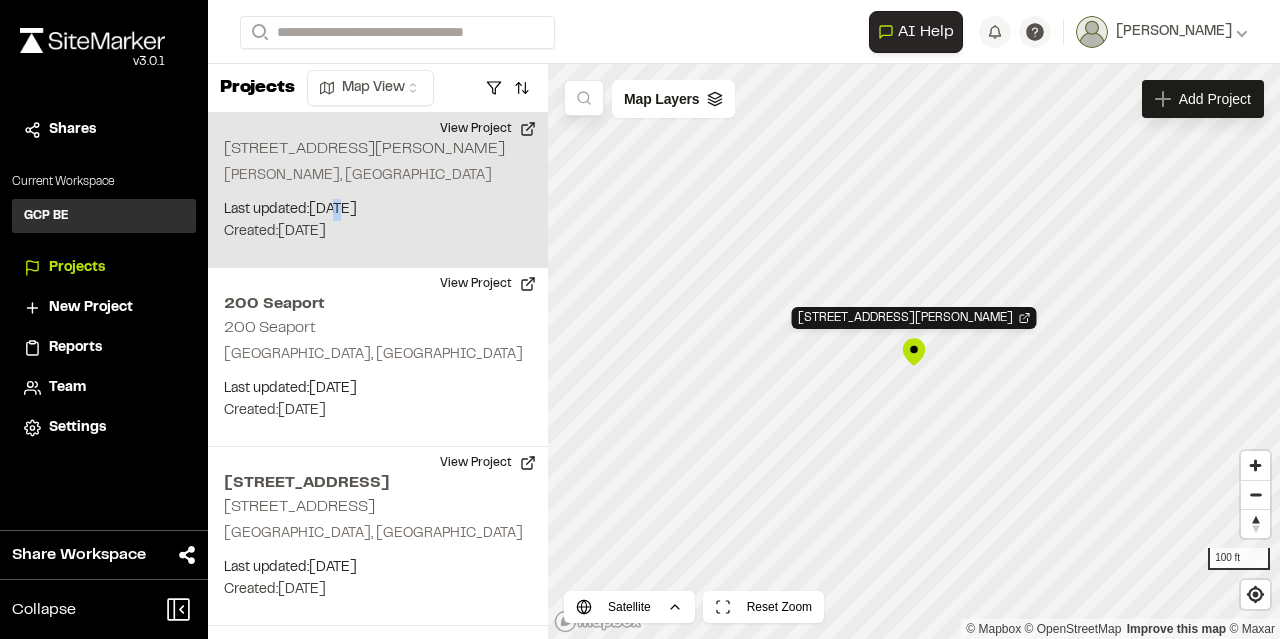 click on "[STREET_ADDRESS][PERSON_NAME][PERSON_NAME] Last updated:  [DATE] Budget: $ Created:  [DATE] Projected Completion: [DATE] View Project" at bounding box center [378, 190] 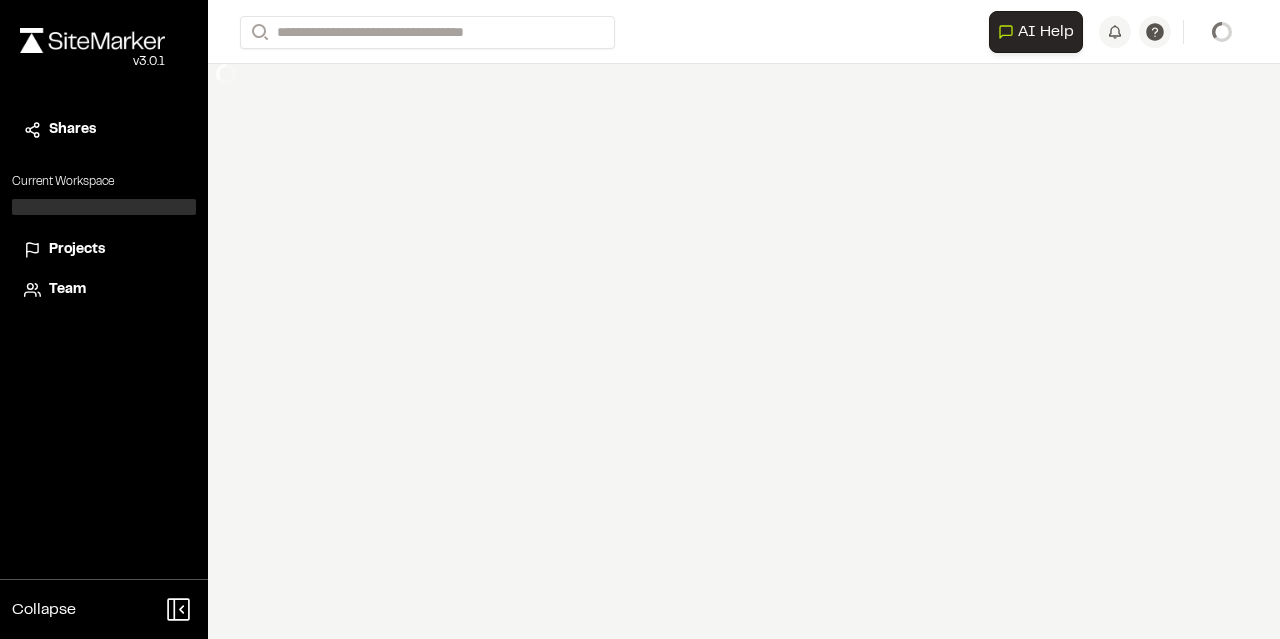scroll, scrollTop: 0, scrollLeft: 0, axis: both 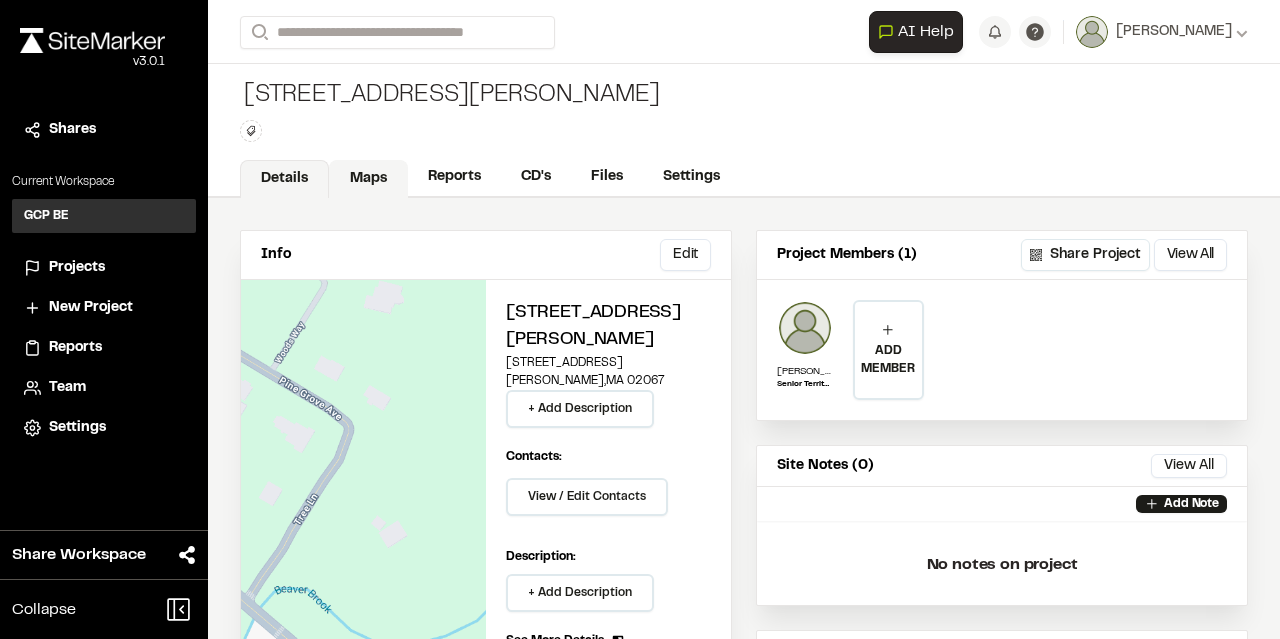 click on "Maps" at bounding box center (368, 179) 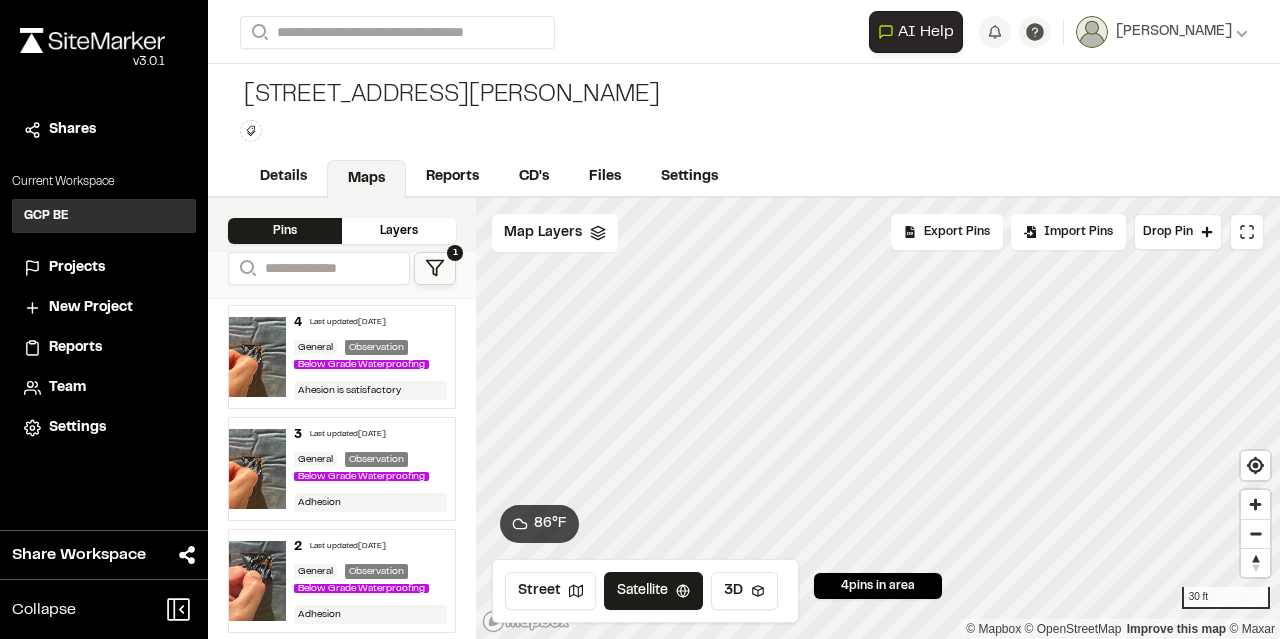 click on "Below Grade Waterproofing" at bounding box center (365, 364) 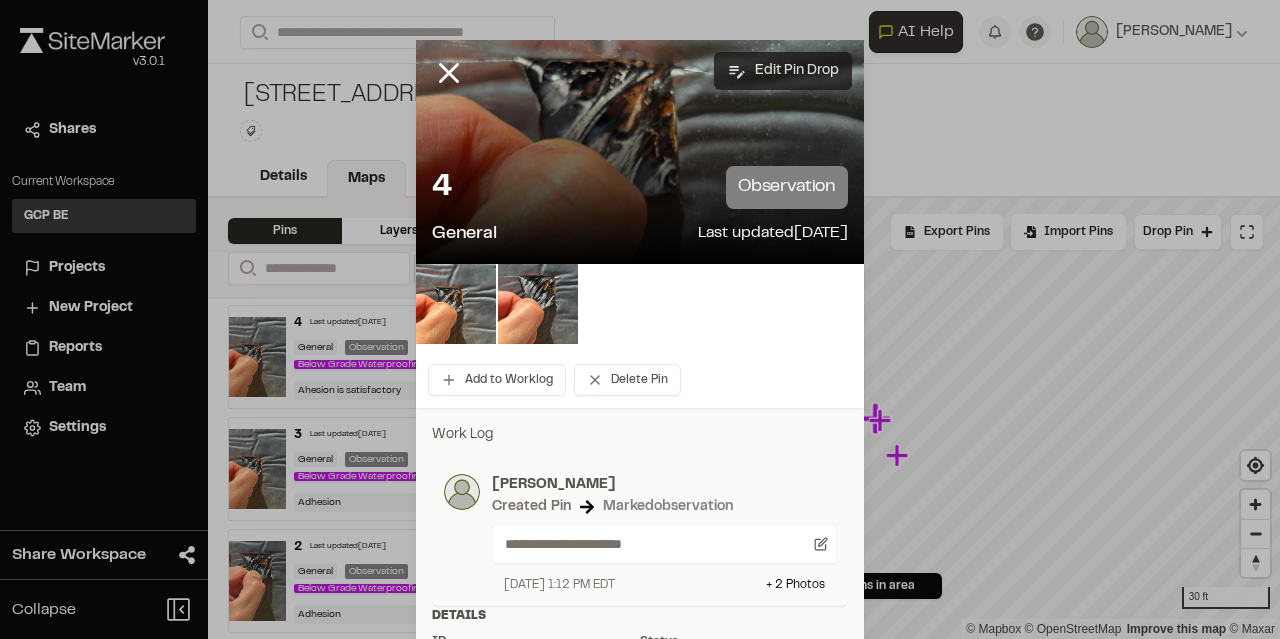 click on "Edit Pin Drop" at bounding box center [783, 71] 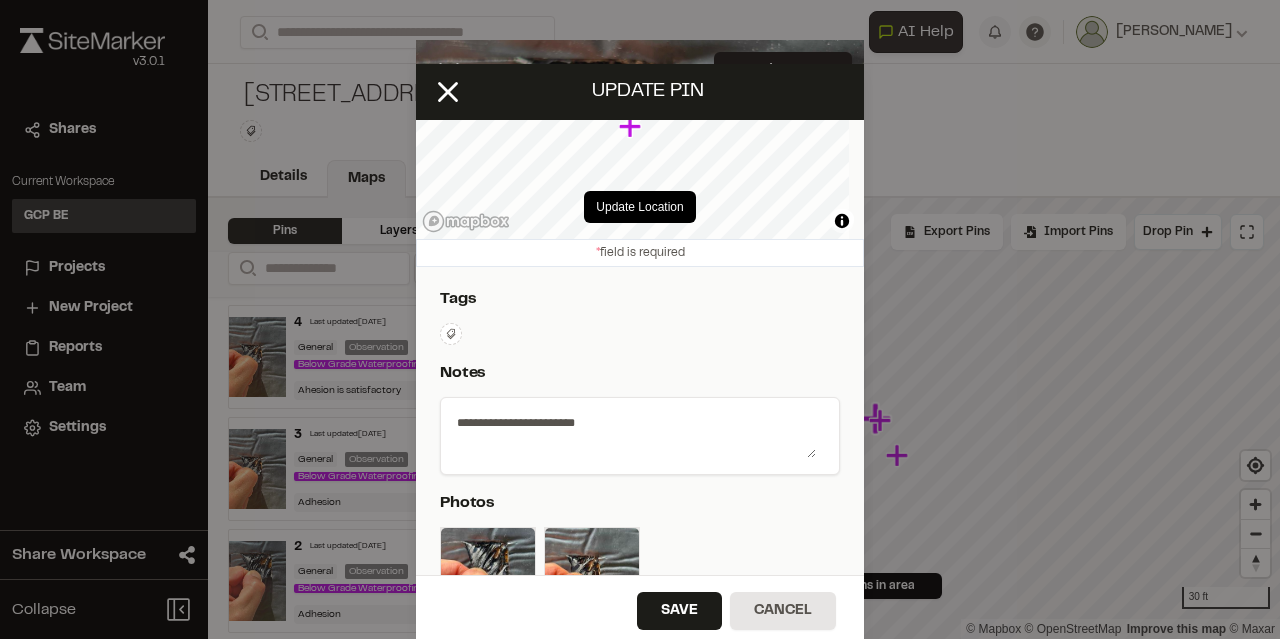 scroll, scrollTop: 100, scrollLeft: 0, axis: vertical 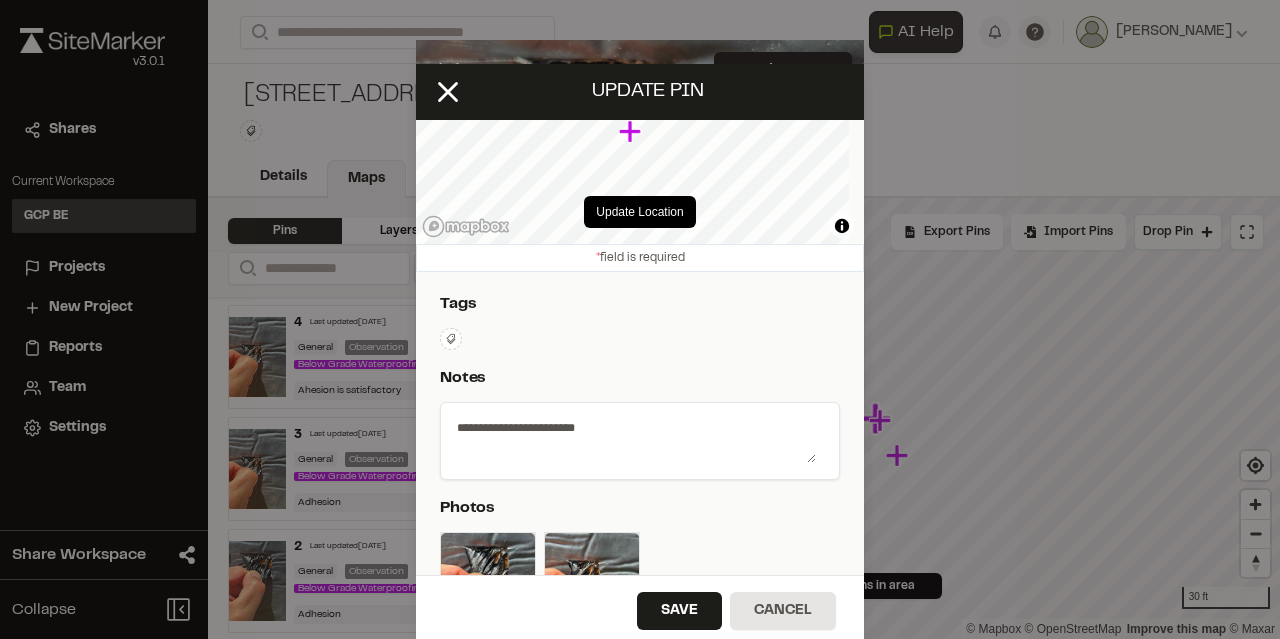 click on "**********" at bounding box center [632, 437] 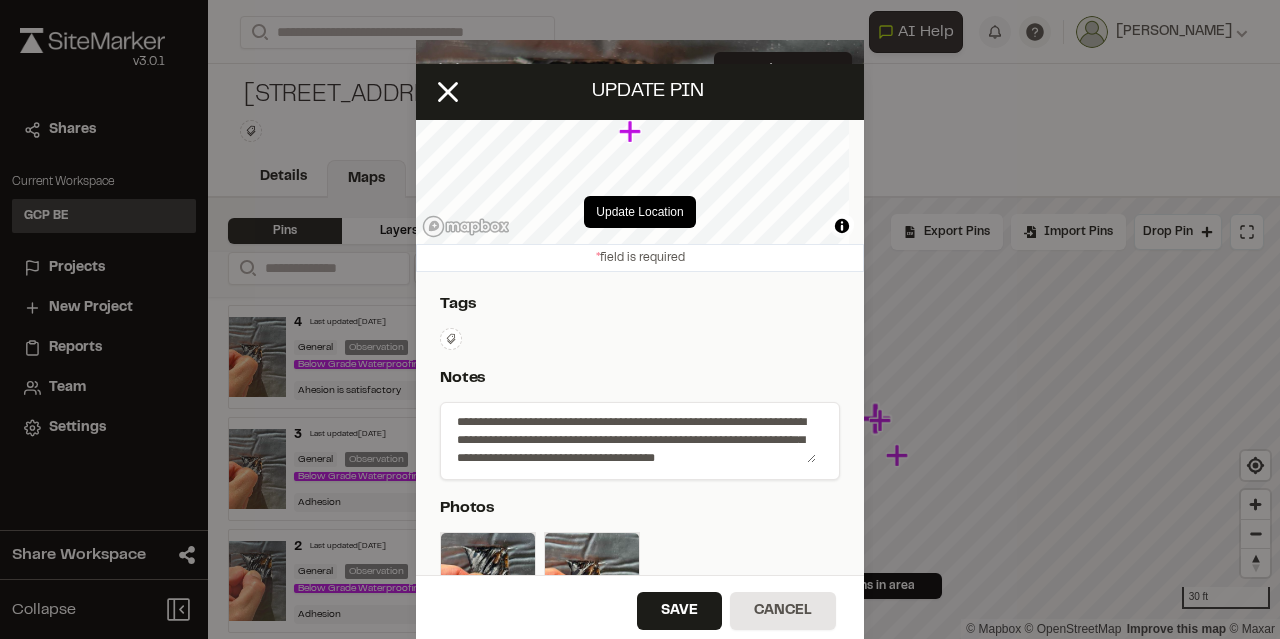 scroll, scrollTop: 24, scrollLeft: 0, axis: vertical 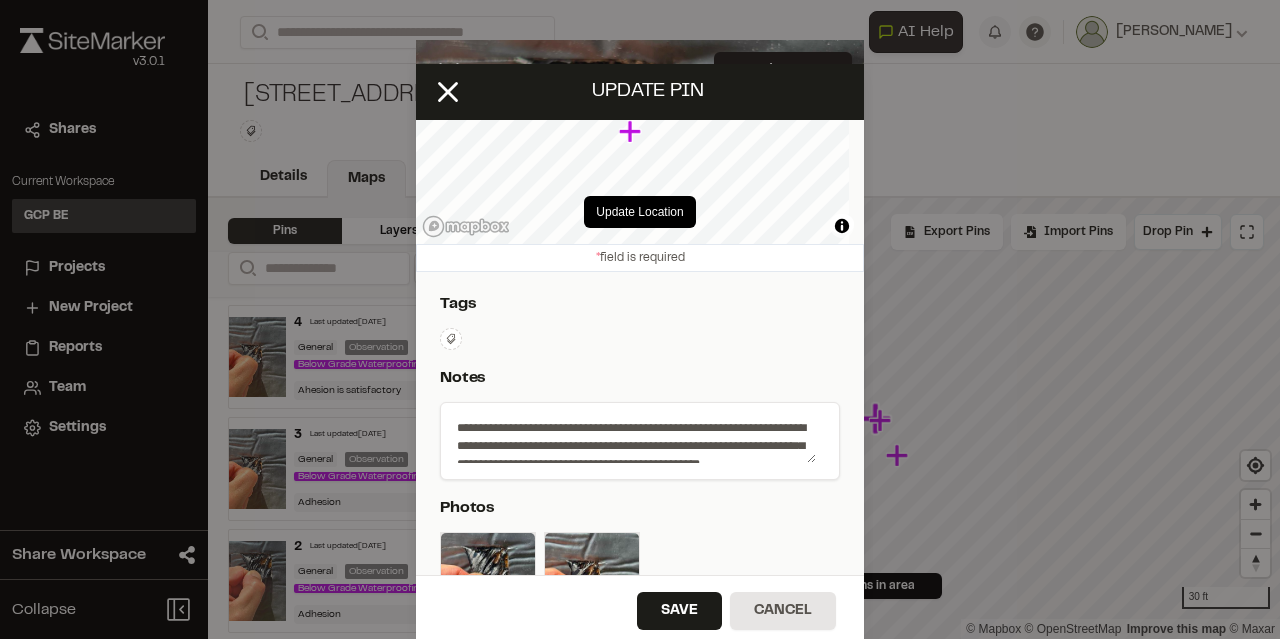 drag, startPoint x: 558, startPoint y: 453, endPoint x: 440, endPoint y: 417, distance: 123.36936 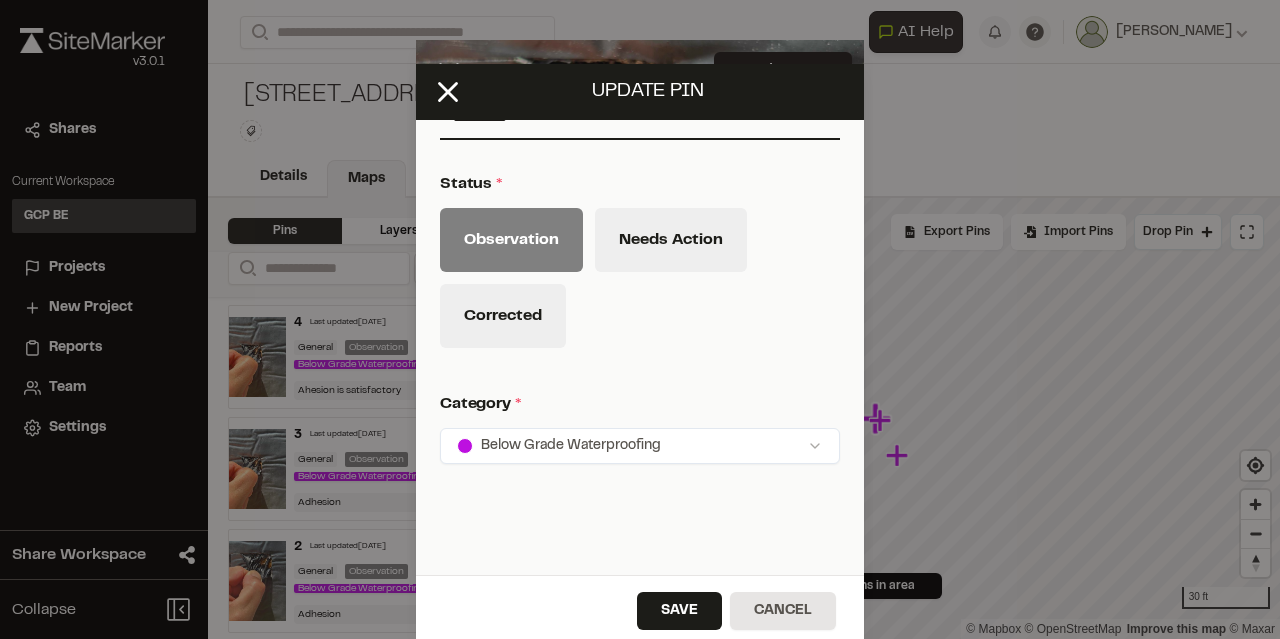 scroll, scrollTop: 998, scrollLeft: 0, axis: vertical 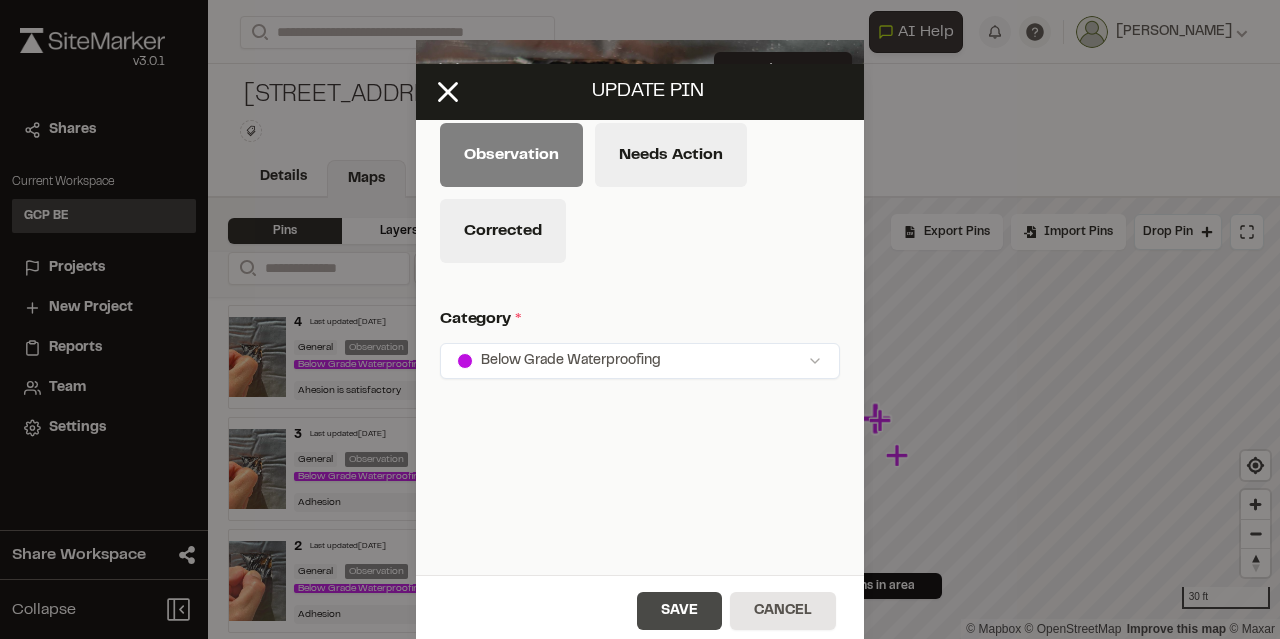 click on "Save" at bounding box center (679, 611) 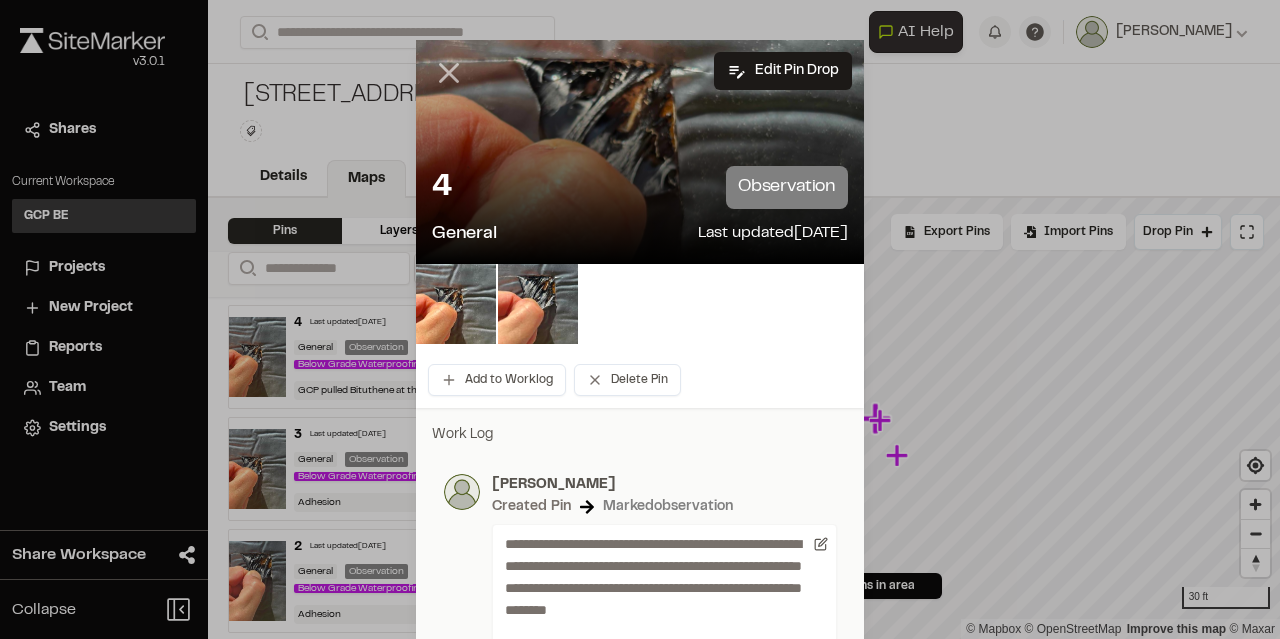 click 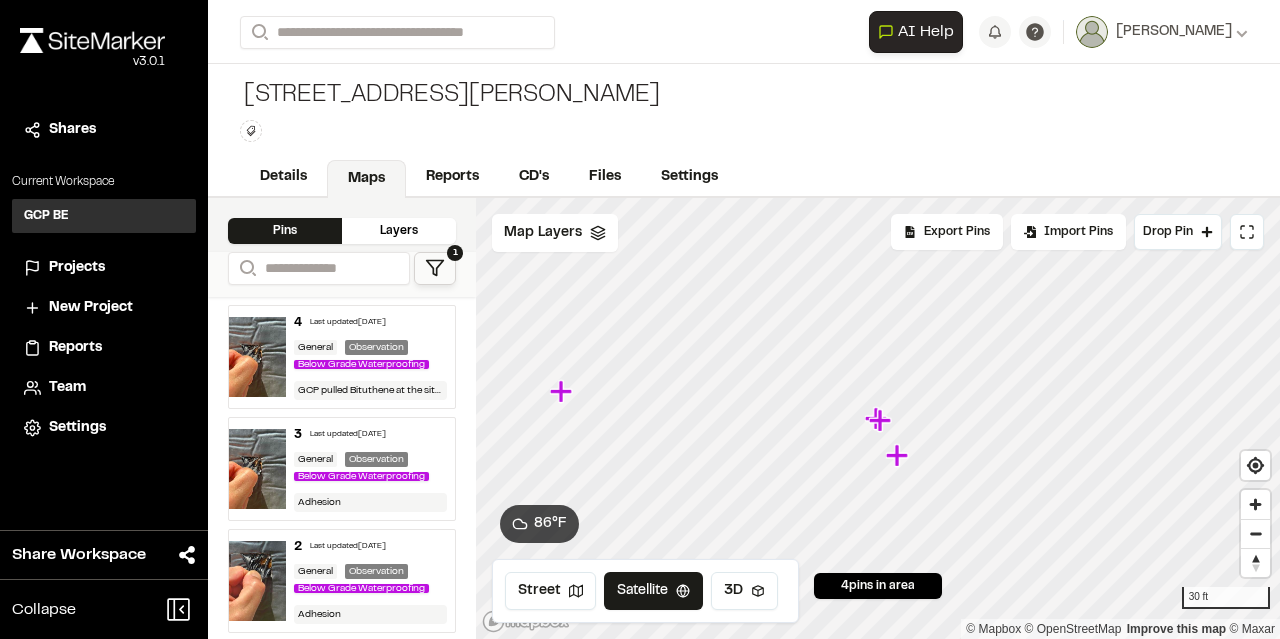 click on "Below Grade Waterproofing" at bounding box center (365, 476) 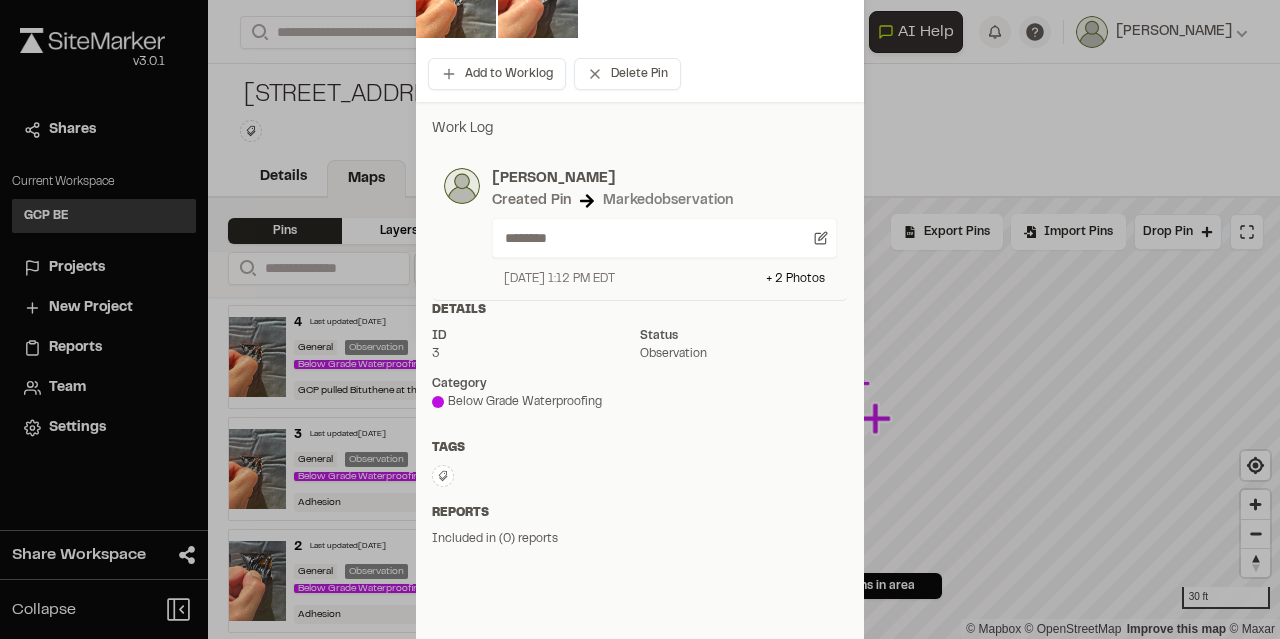 scroll, scrollTop: 0, scrollLeft: 0, axis: both 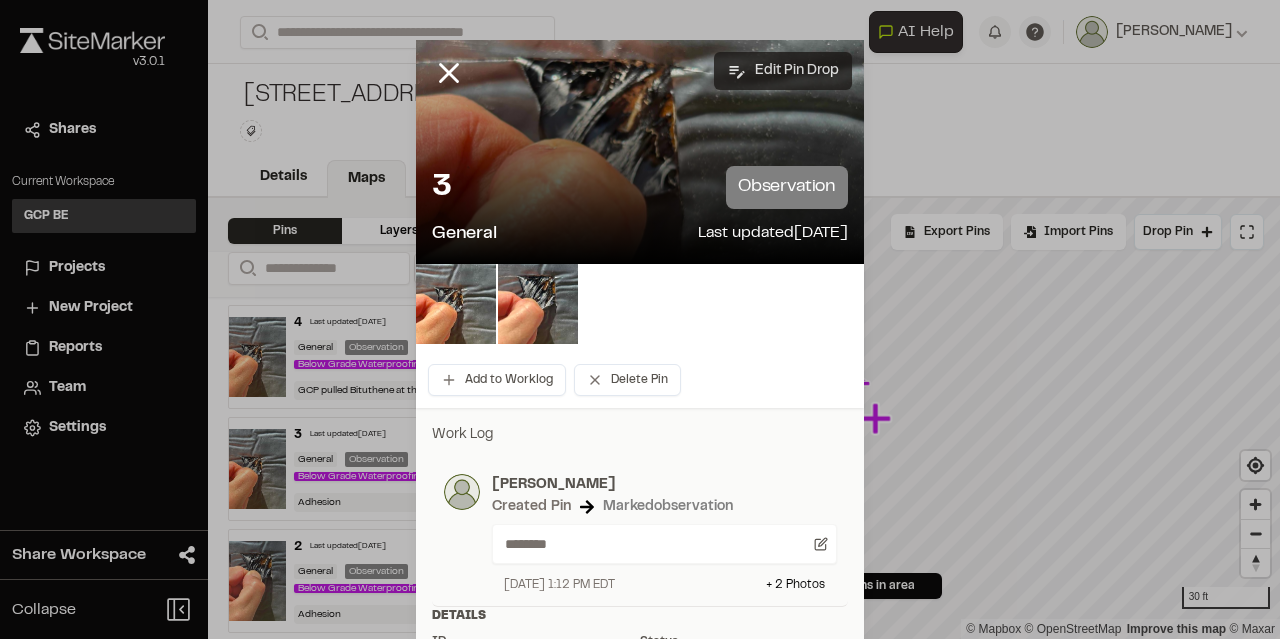click on "Edit Pin Drop" at bounding box center [783, 71] 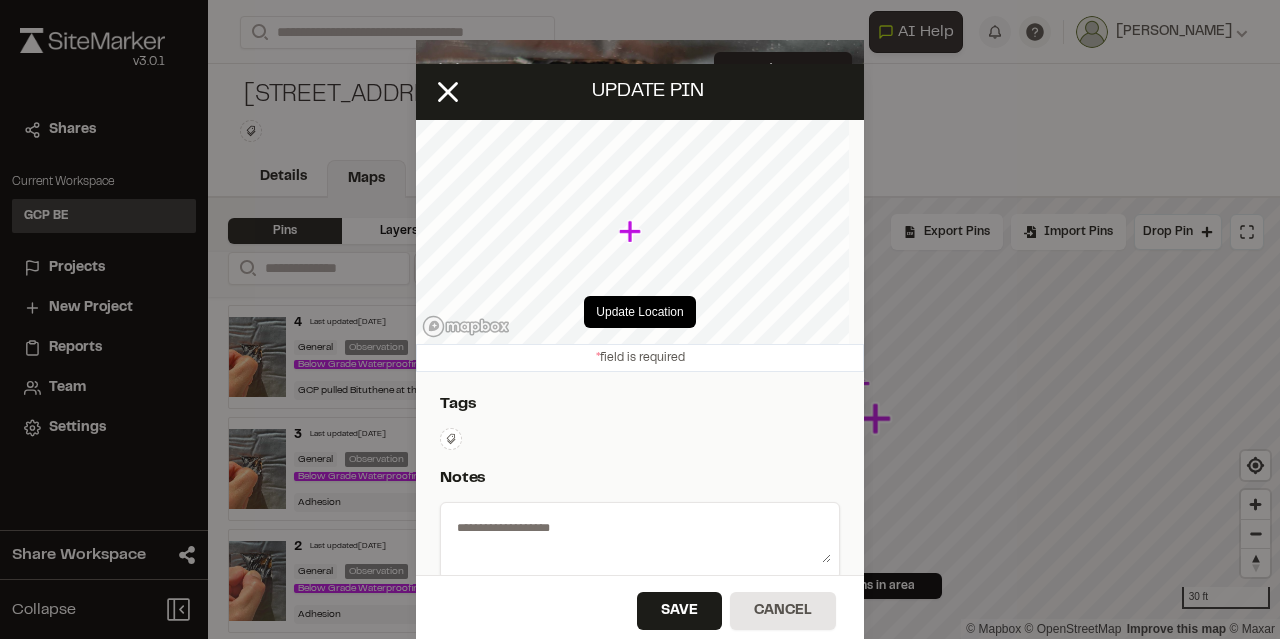 type on "********" 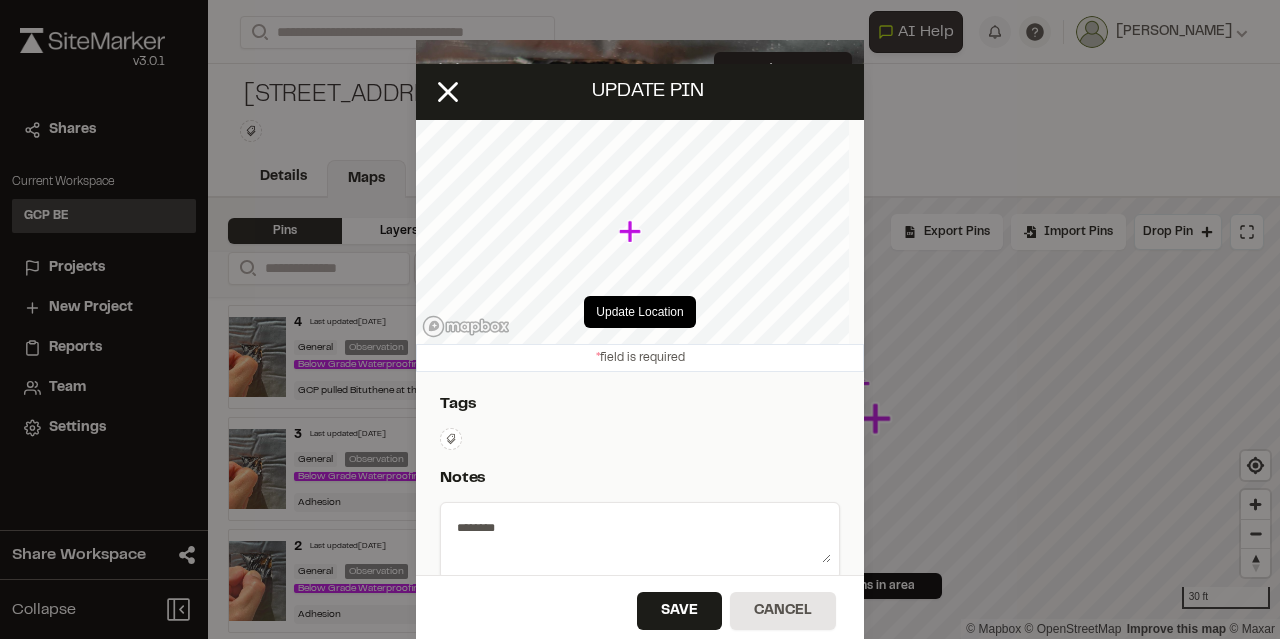 select on "****" 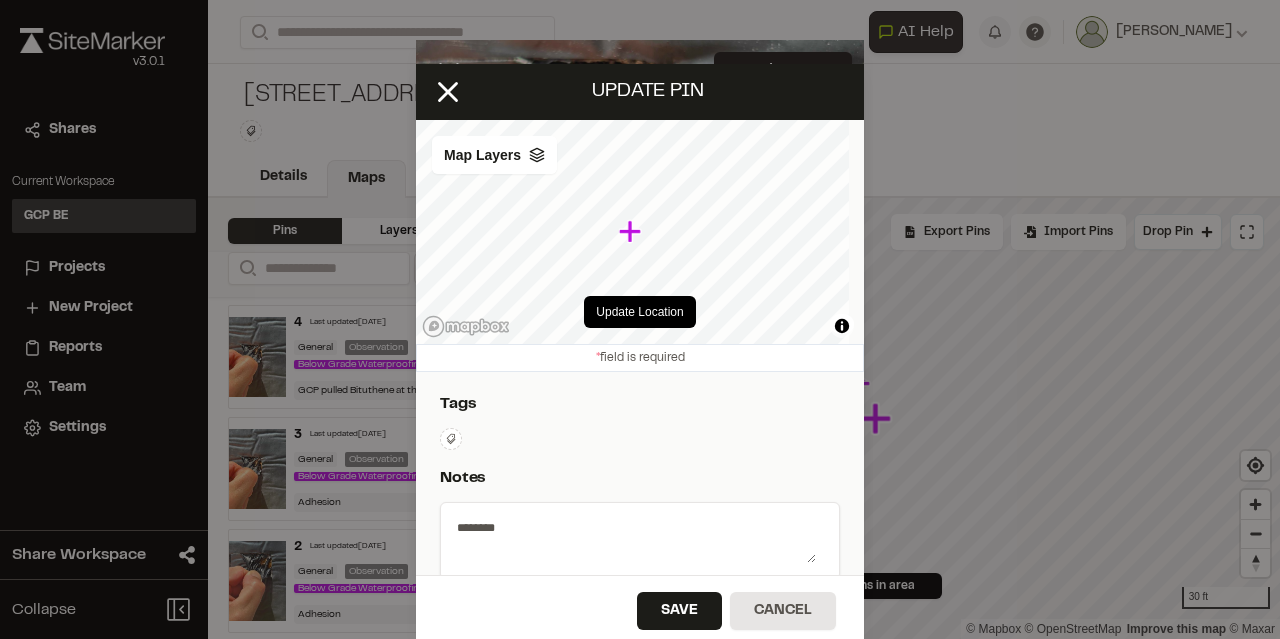 scroll, scrollTop: 200, scrollLeft: 0, axis: vertical 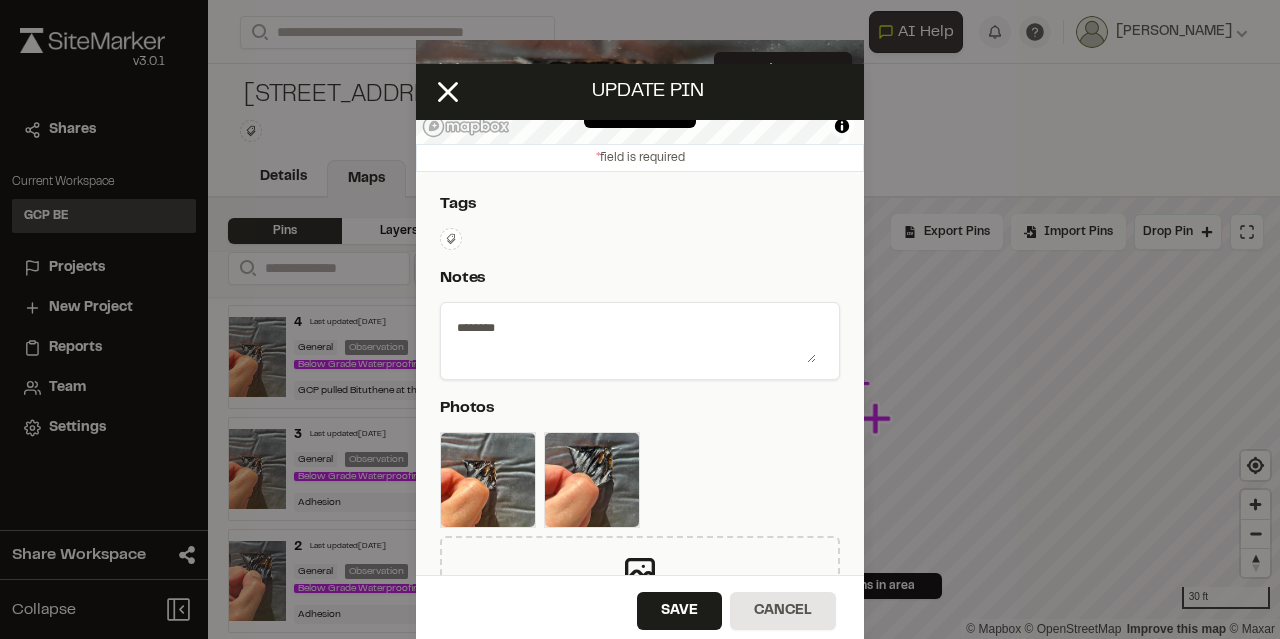click on "********" at bounding box center (632, 337) 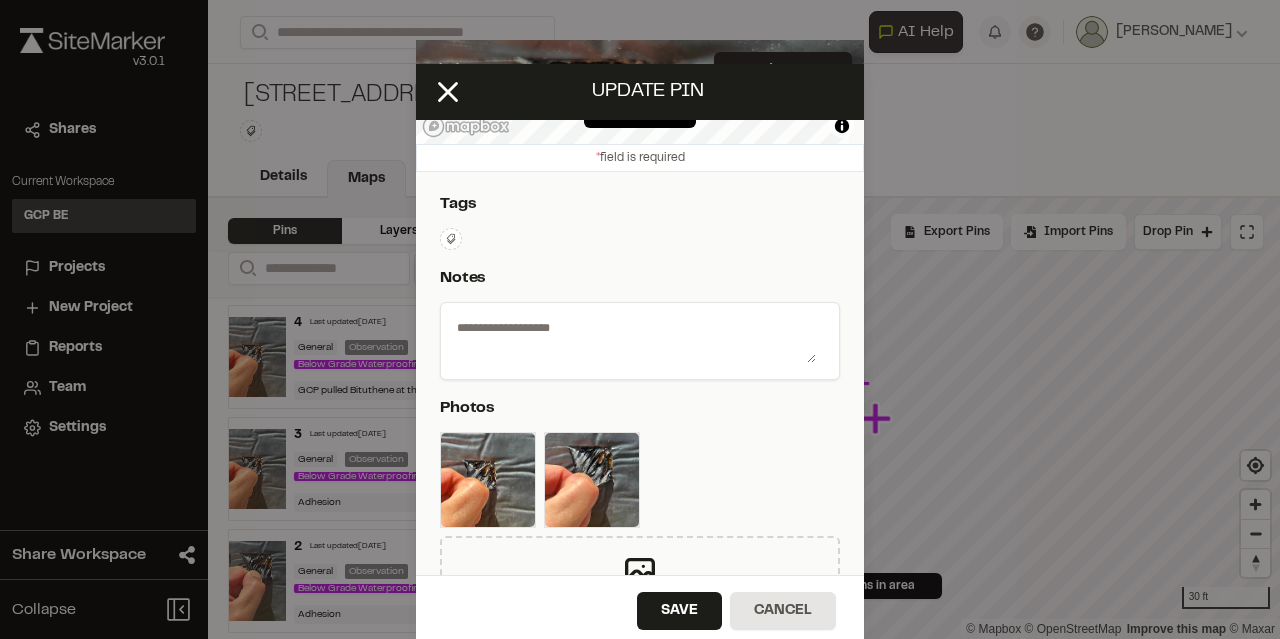 paste on "**********" 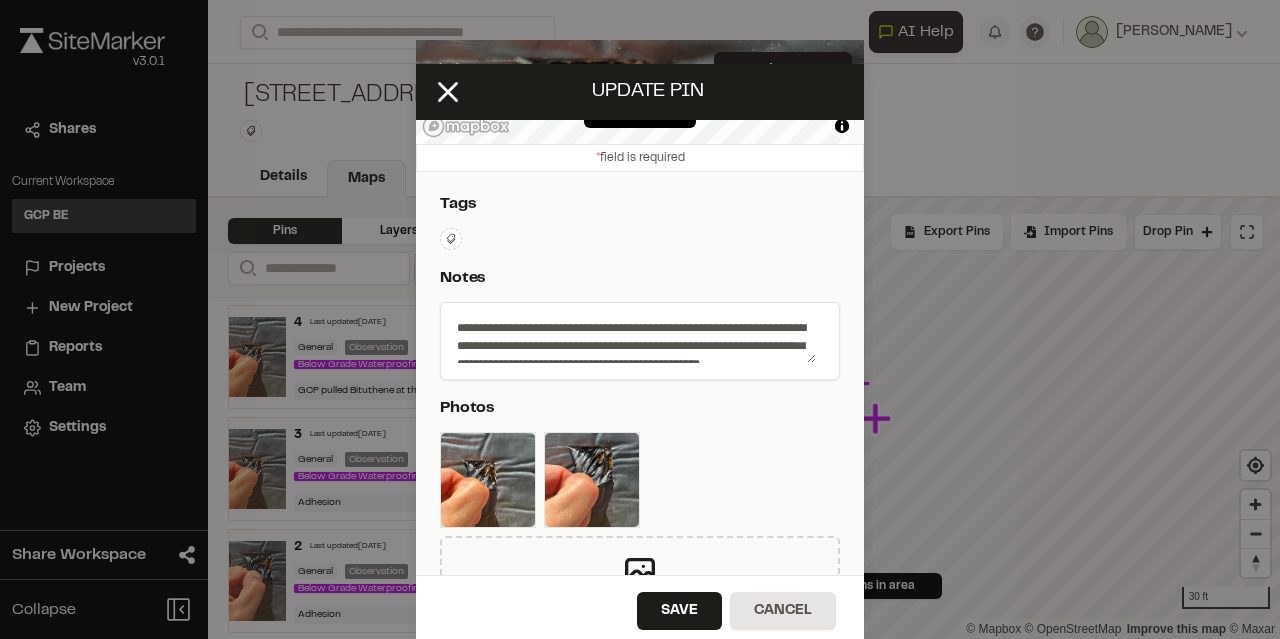 scroll, scrollTop: 24, scrollLeft: 0, axis: vertical 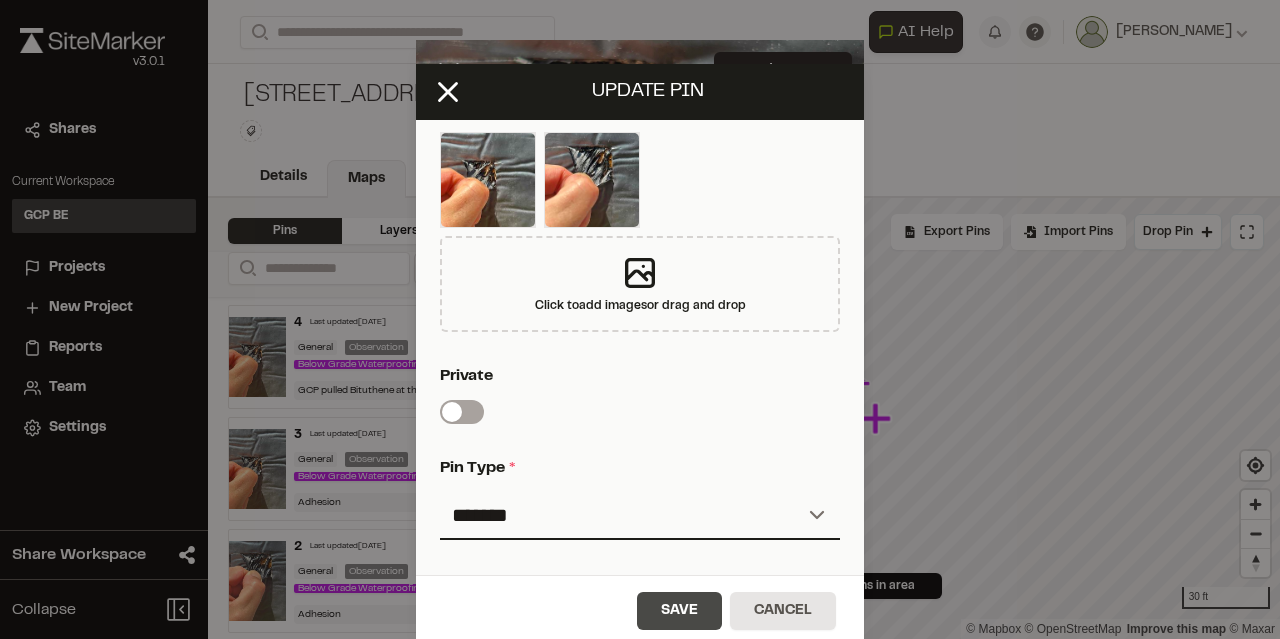 type on "**********" 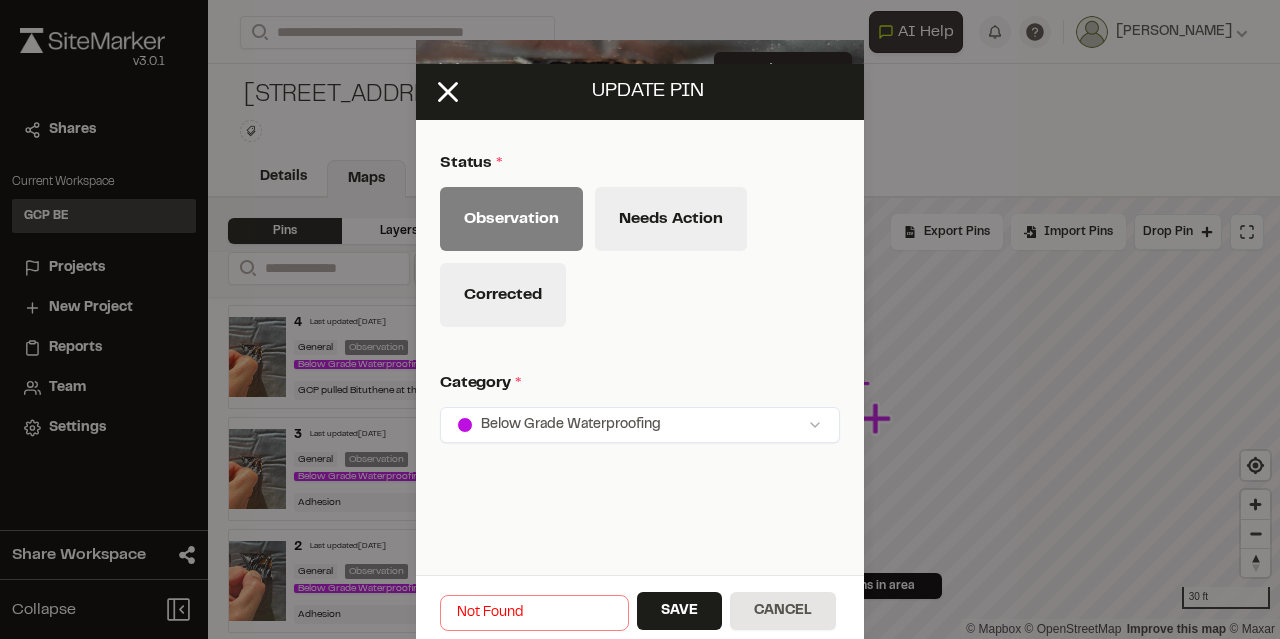 scroll, scrollTop: 998, scrollLeft: 0, axis: vertical 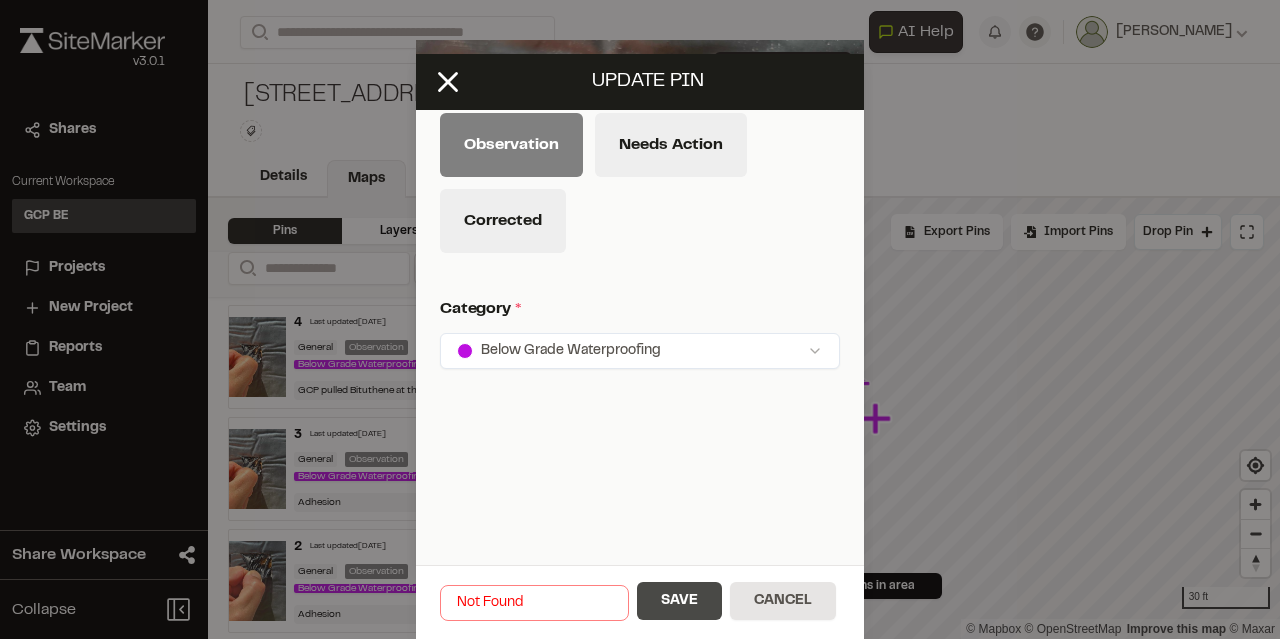 click on "Save" at bounding box center (679, 601) 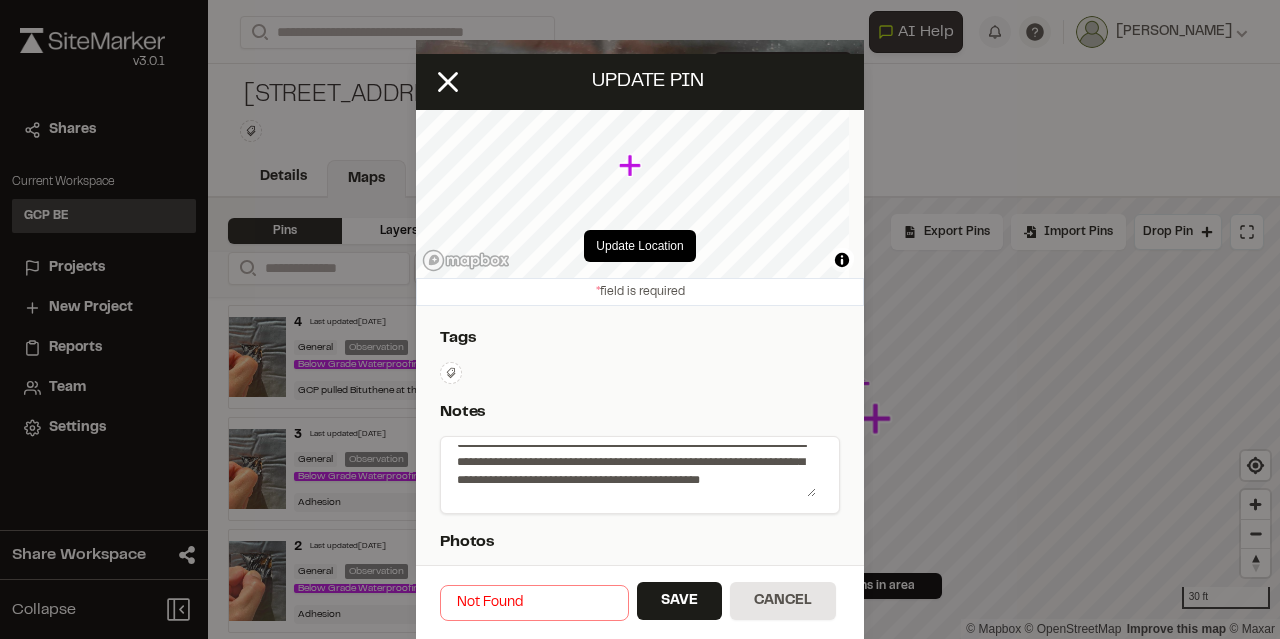 scroll, scrollTop: 0, scrollLeft: 0, axis: both 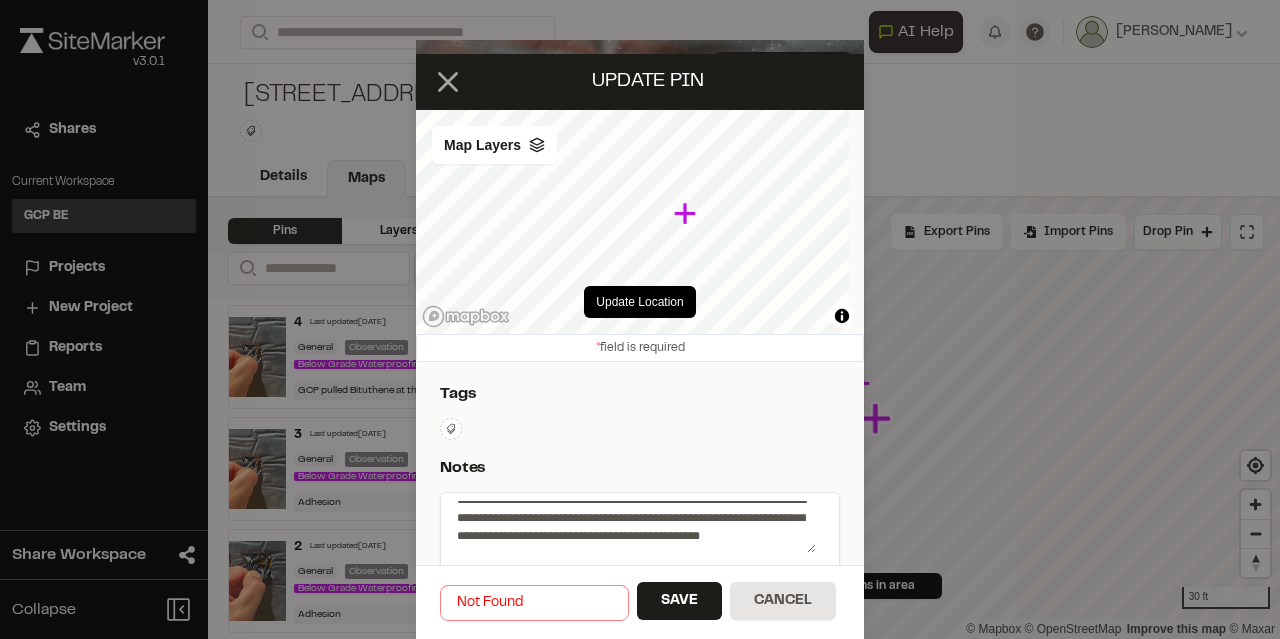 click 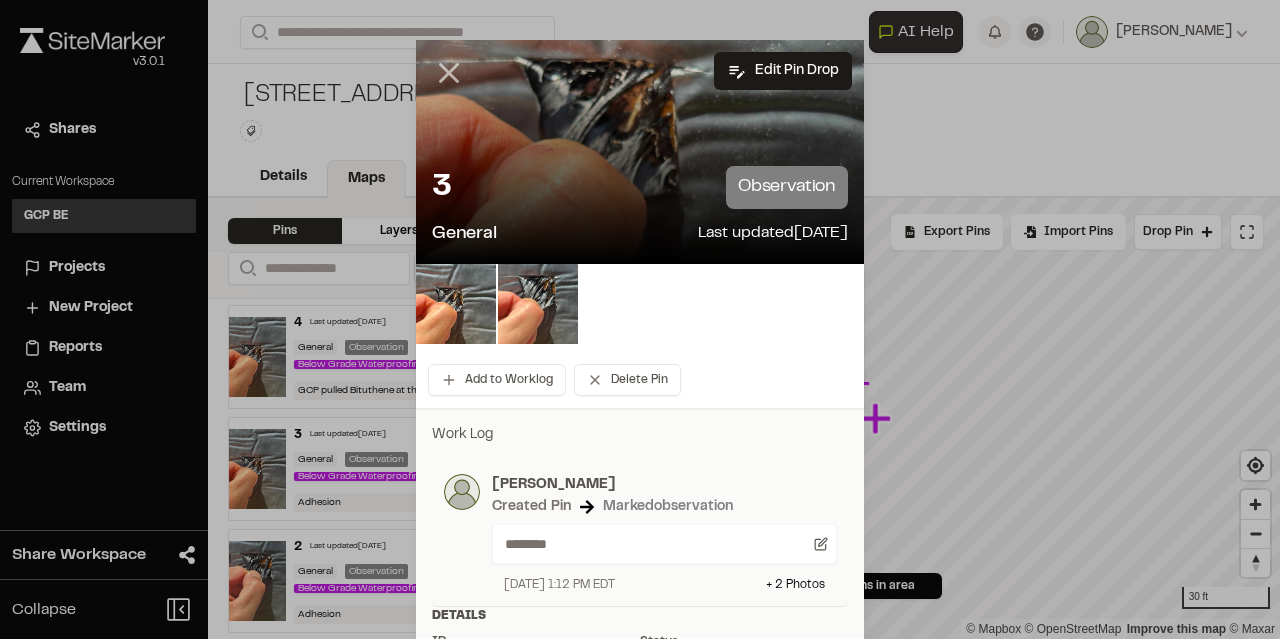 click 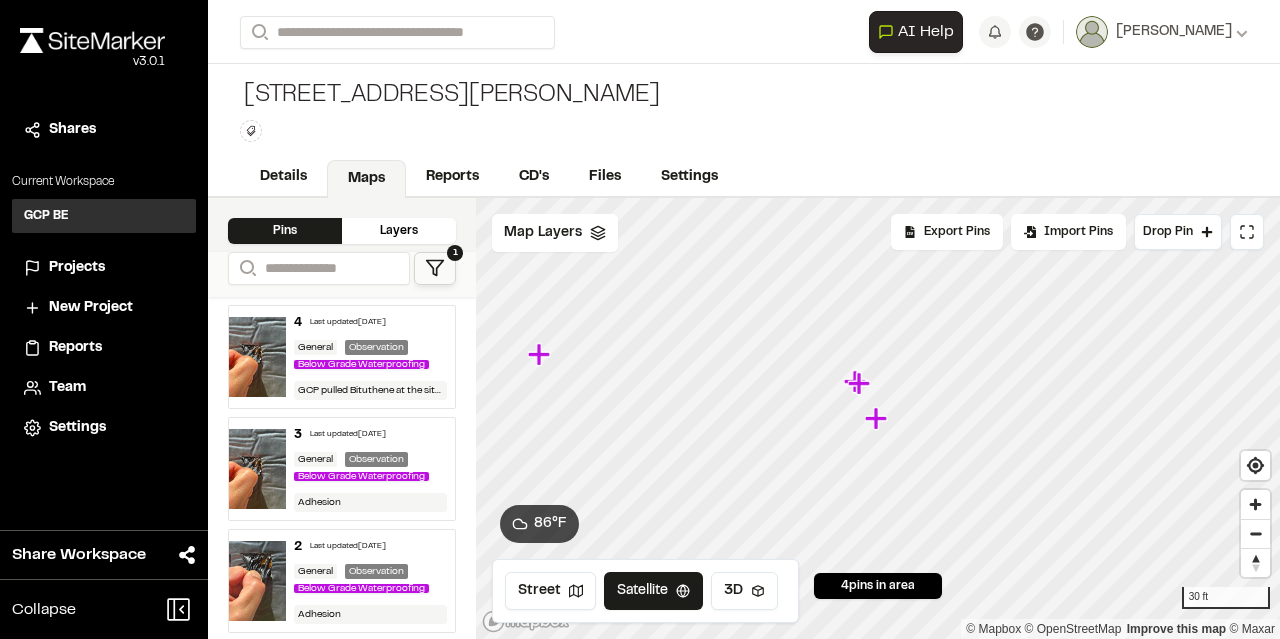 click on "General Observation Below Grade Waterproofing" at bounding box center (371, 580) 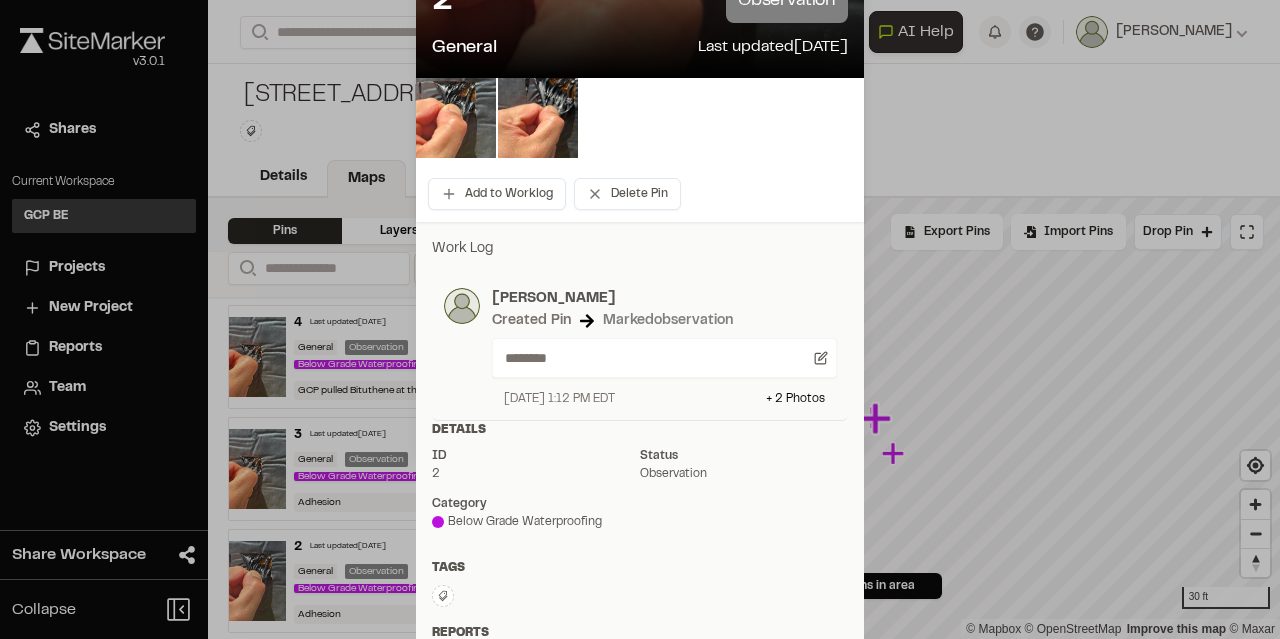 scroll, scrollTop: 200, scrollLeft: 0, axis: vertical 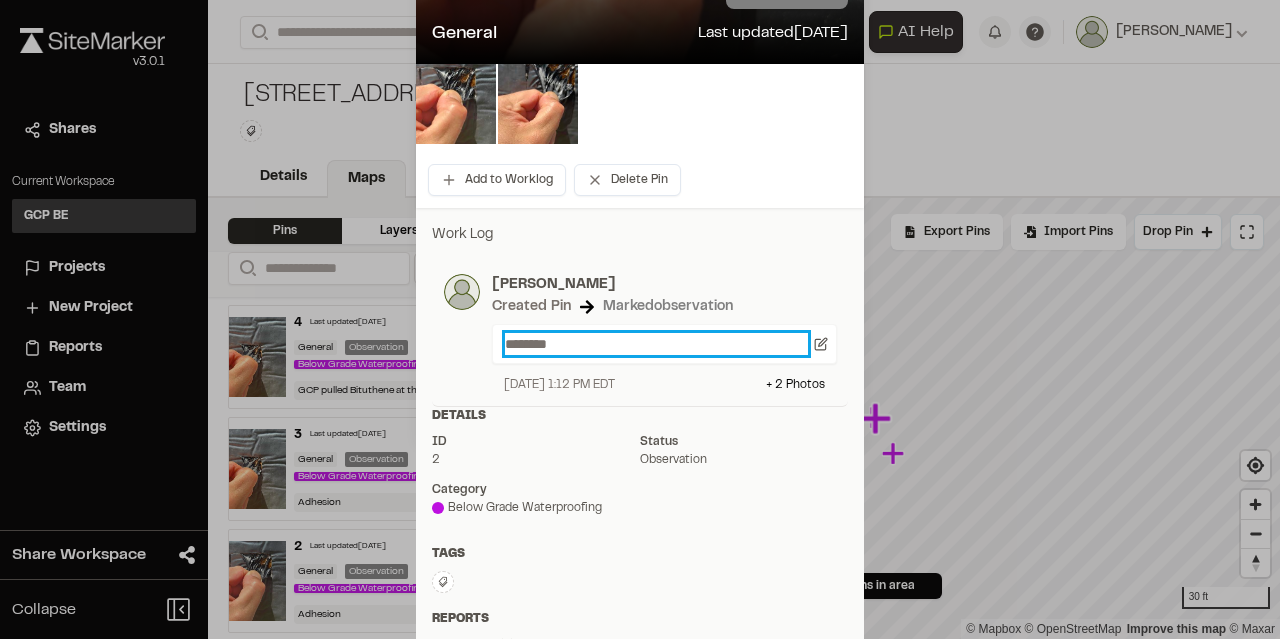 click on "********" at bounding box center [656, 344] 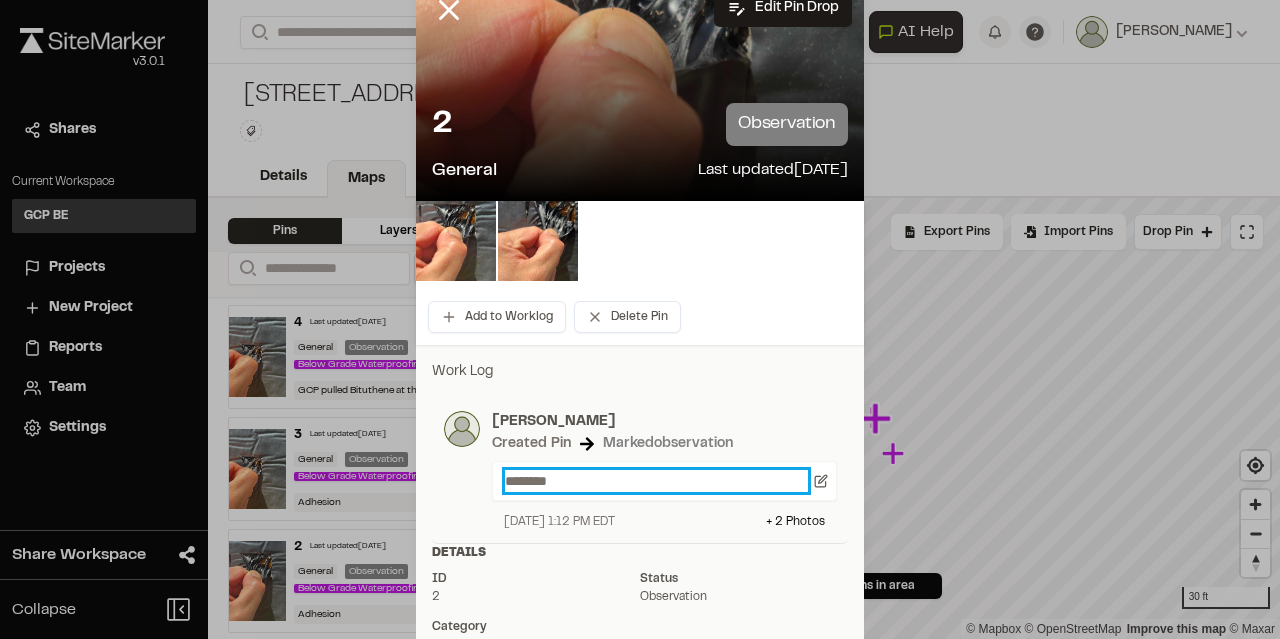 scroll, scrollTop: 100, scrollLeft: 0, axis: vertical 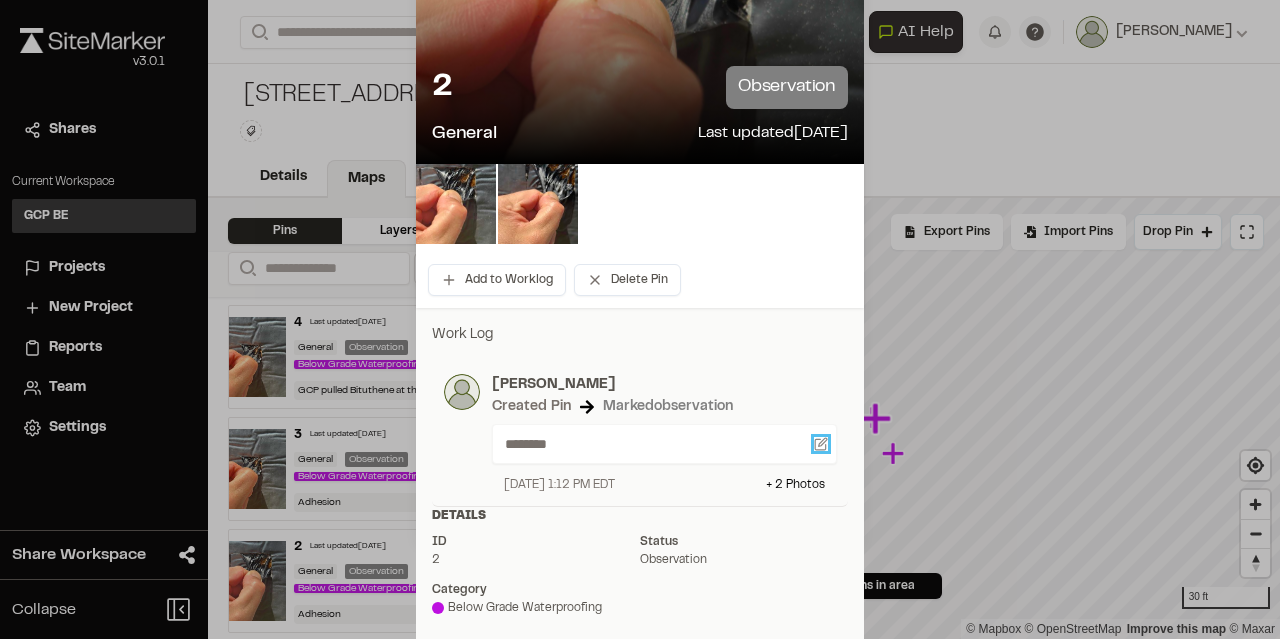 click 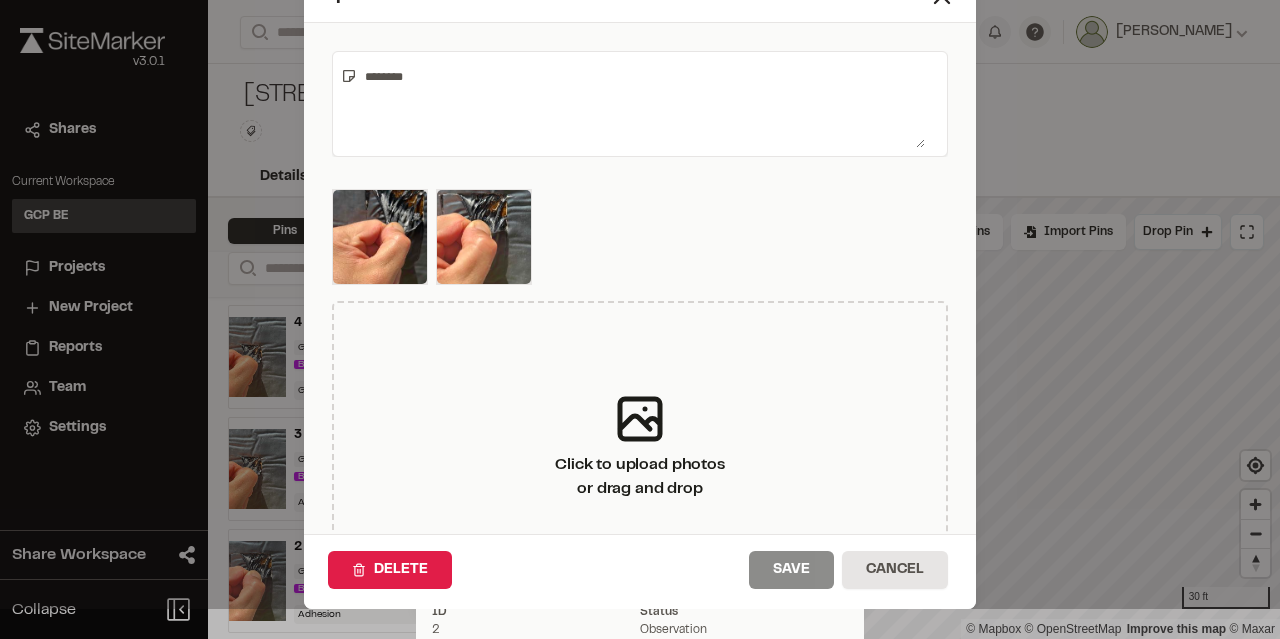scroll, scrollTop: 0, scrollLeft: 0, axis: both 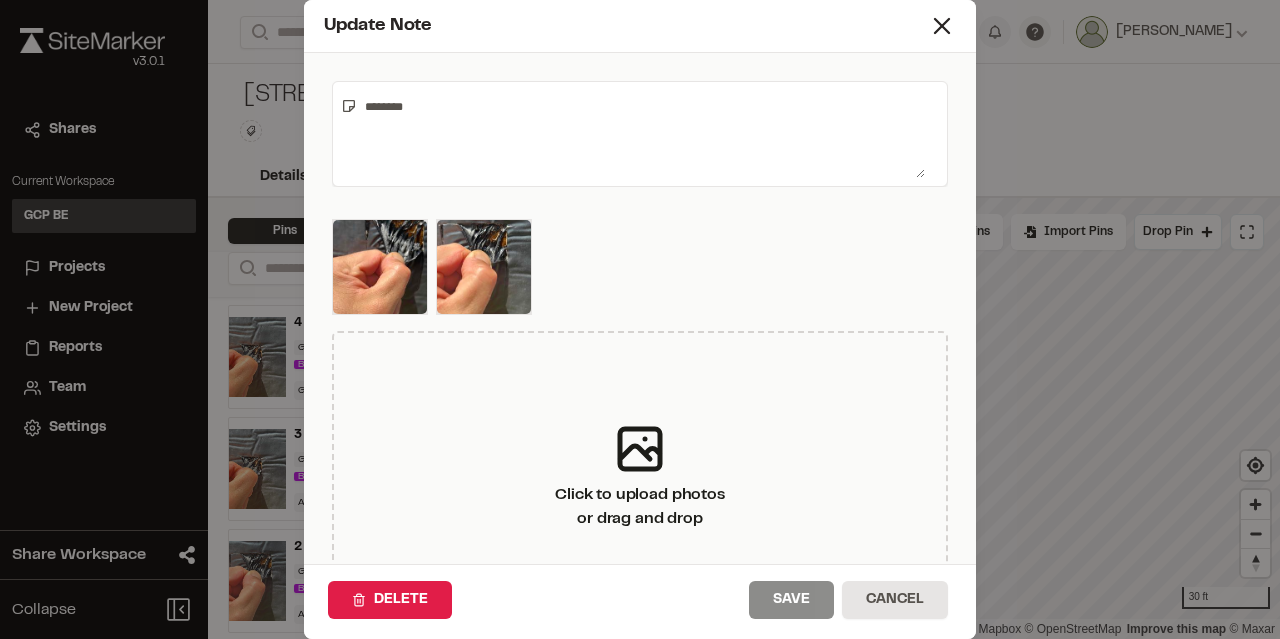 click on "********" at bounding box center (641, 134) 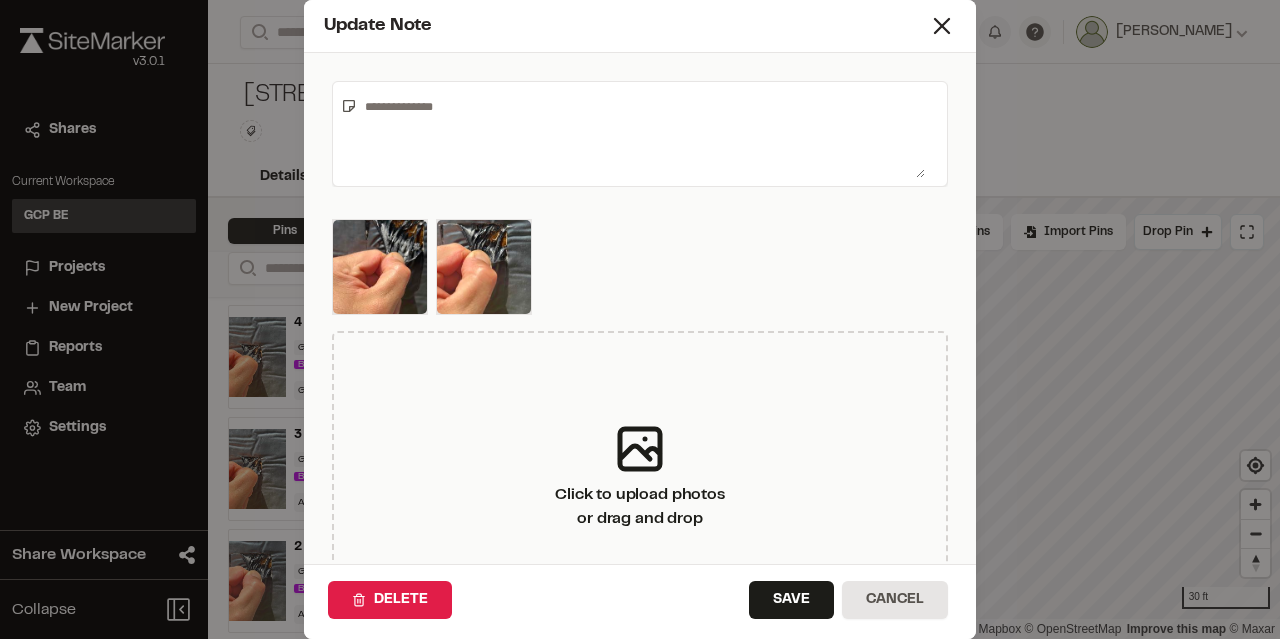 paste on "**********" 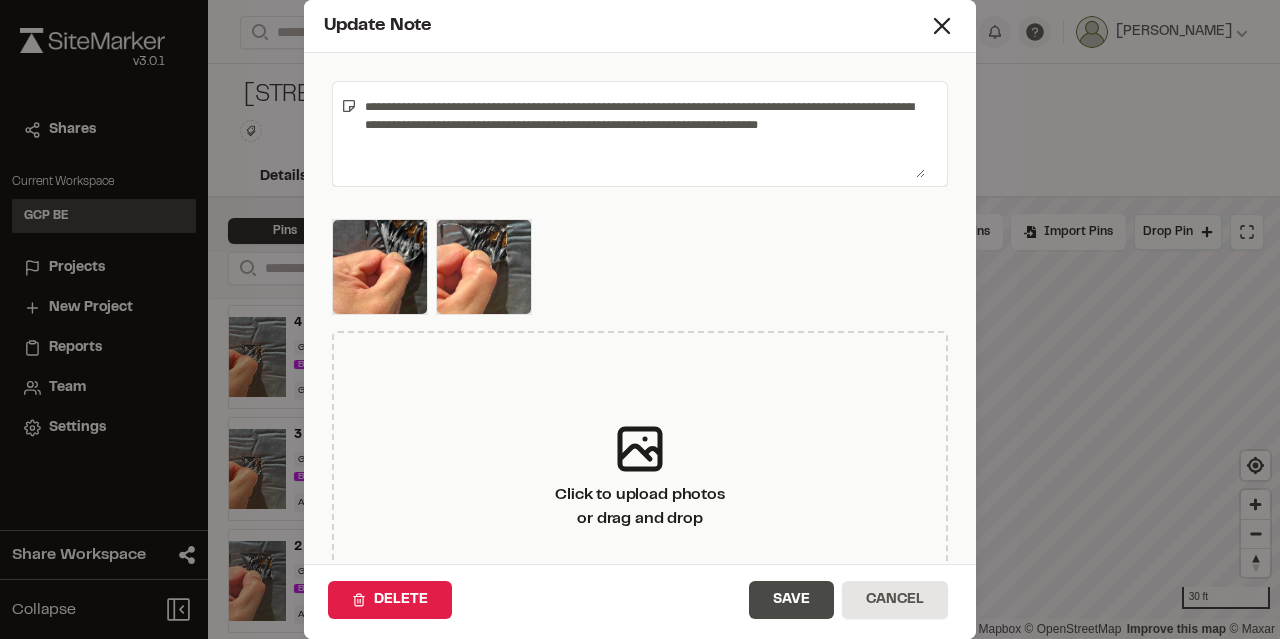 type on "**********" 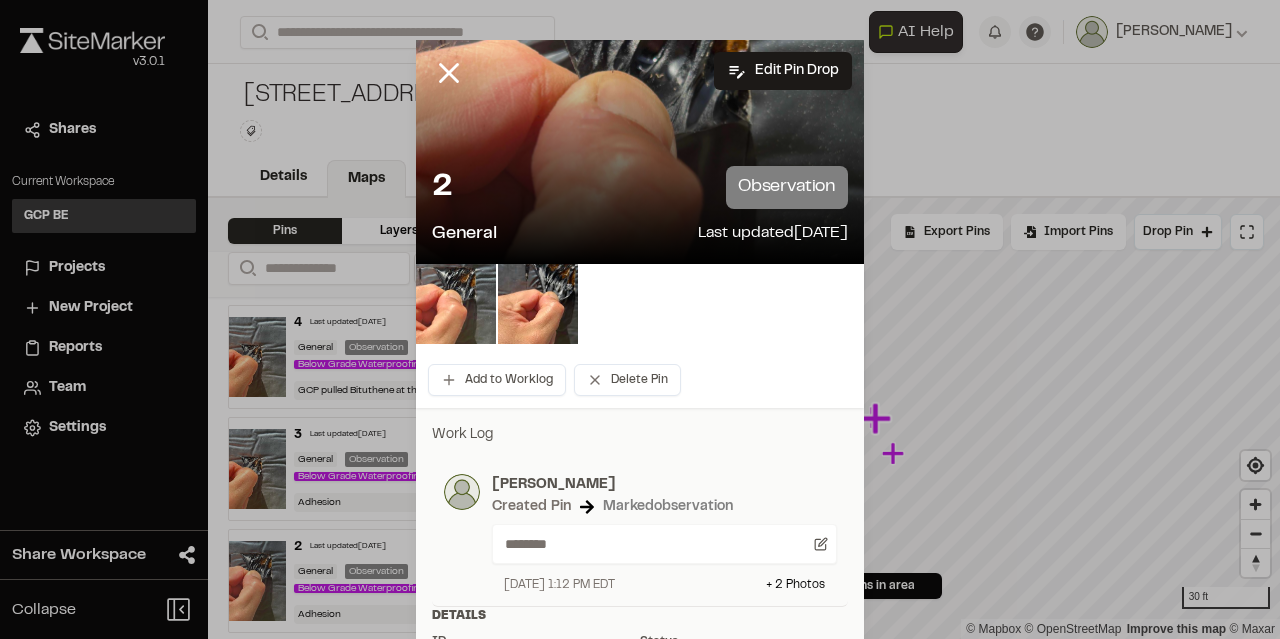 click on "Edit Pin Drop 2 observation General Last updated  Jul 24, 2025  Add to Worklog  Delete Pin Work Log Valter Cabral Created Pin Marked  observation ******** July 24, 2025 1:12 PM EDT +   2   Photo s Update Note Note successfully updated Confirm delete Not currently attached to any reports This will remove note from  any reports it's attached on. Cancel Confirm Details ID 2 Status observation category Below Grade Waterproofing Tags Type Enter or comma to add tag. Reports Included in (0) reports" at bounding box center [640, 319] 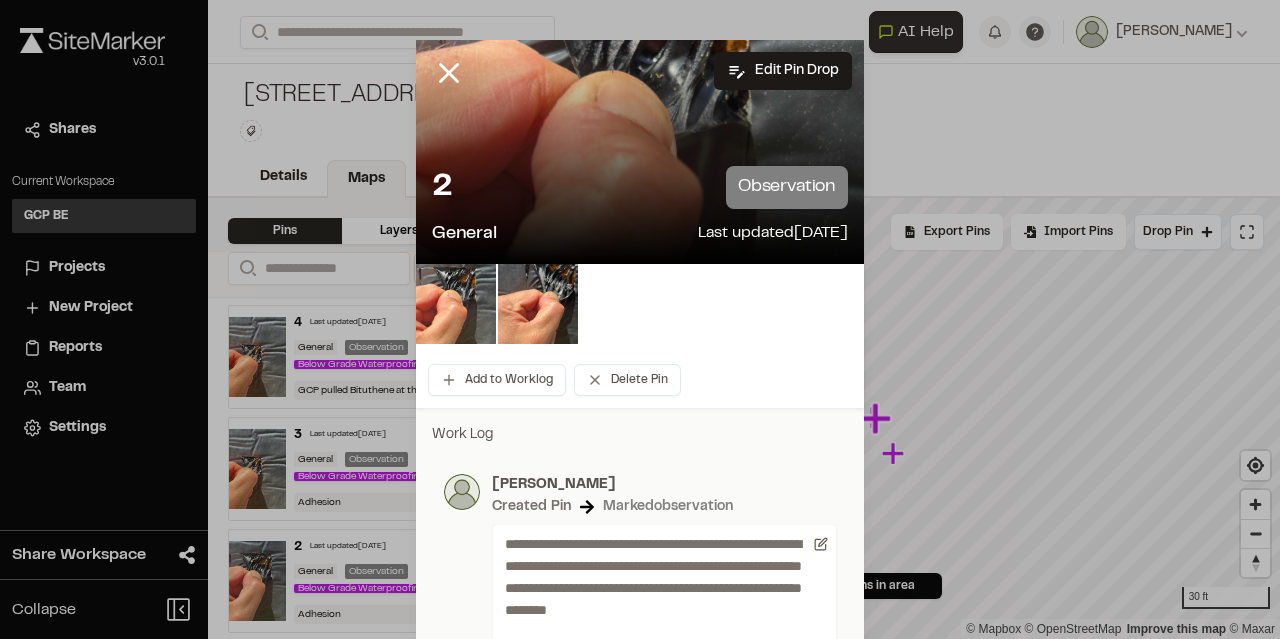 click 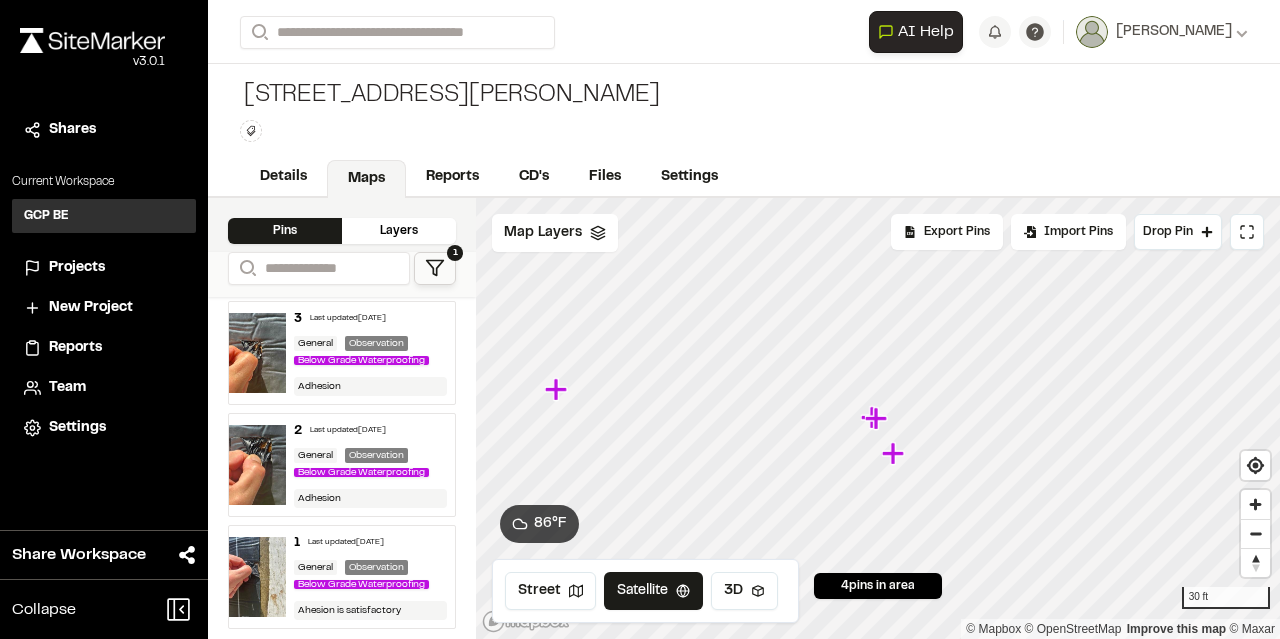 scroll, scrollTop: 187, scrollLeft: 0, axis: vertical 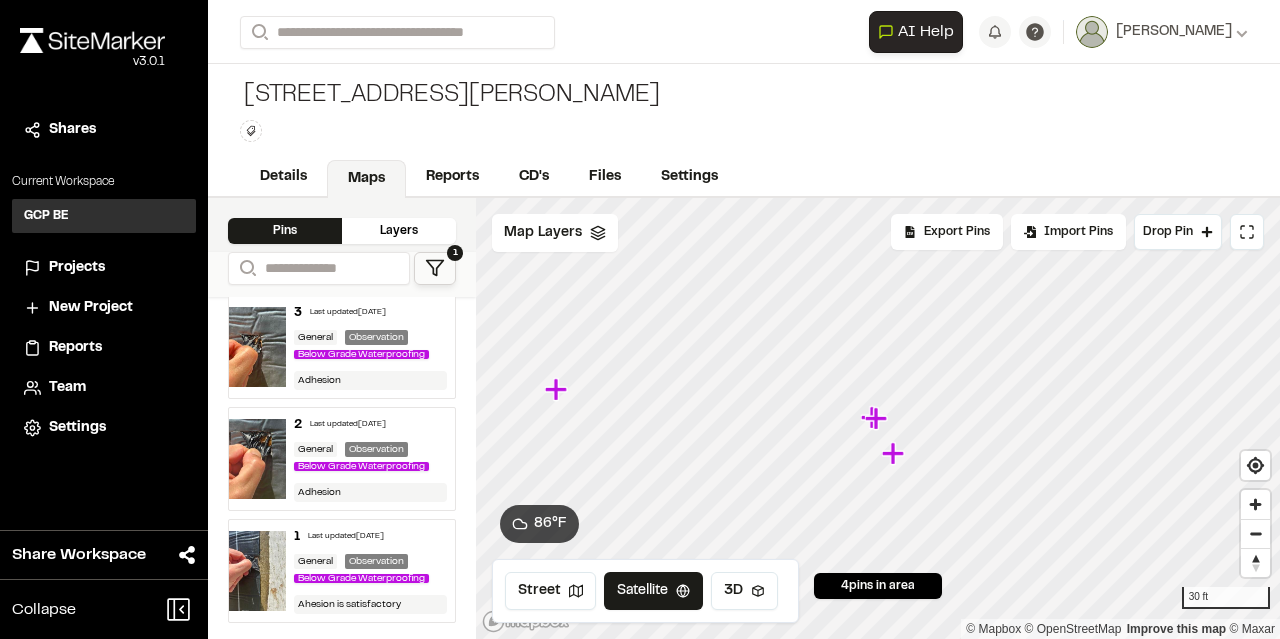 click on "Below Grade Waterproofing" at bounding box center (365, 578) 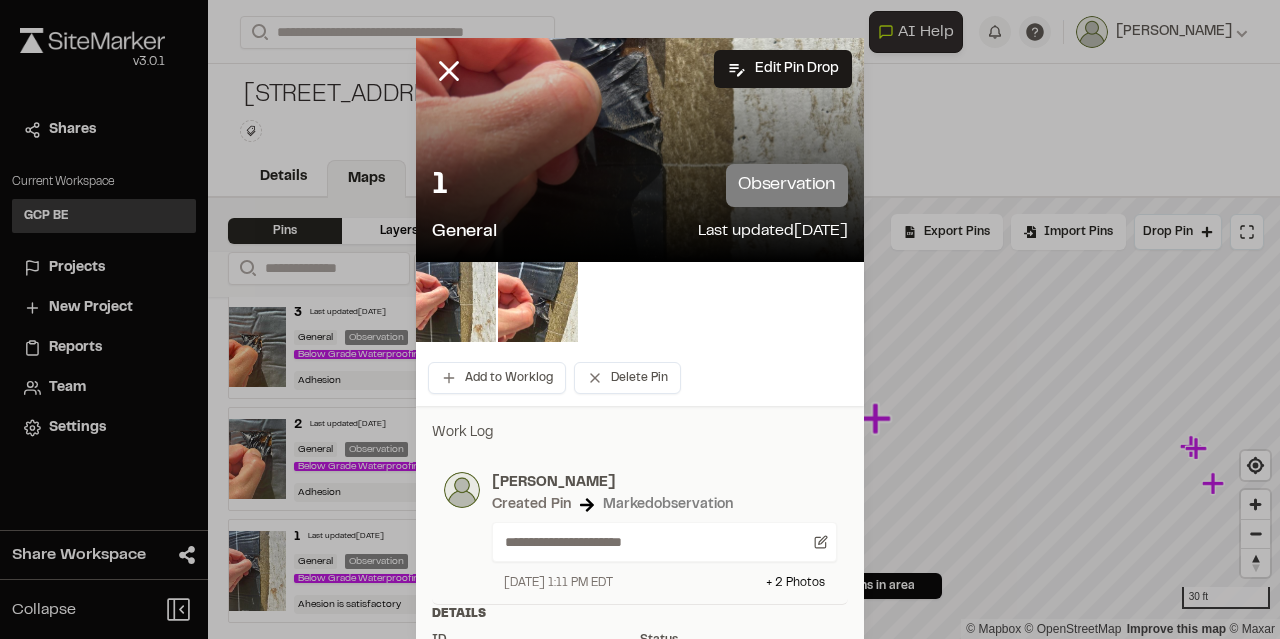 scroll, scrollTop: 0, scrollLeft: 0, axis: both 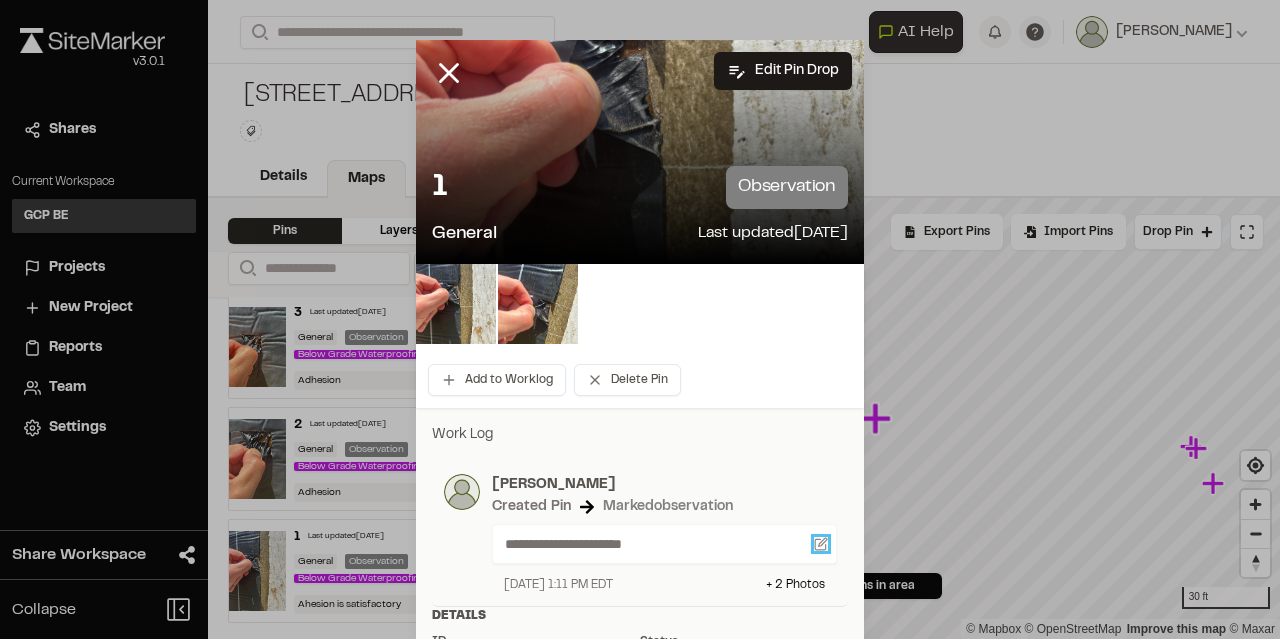 click 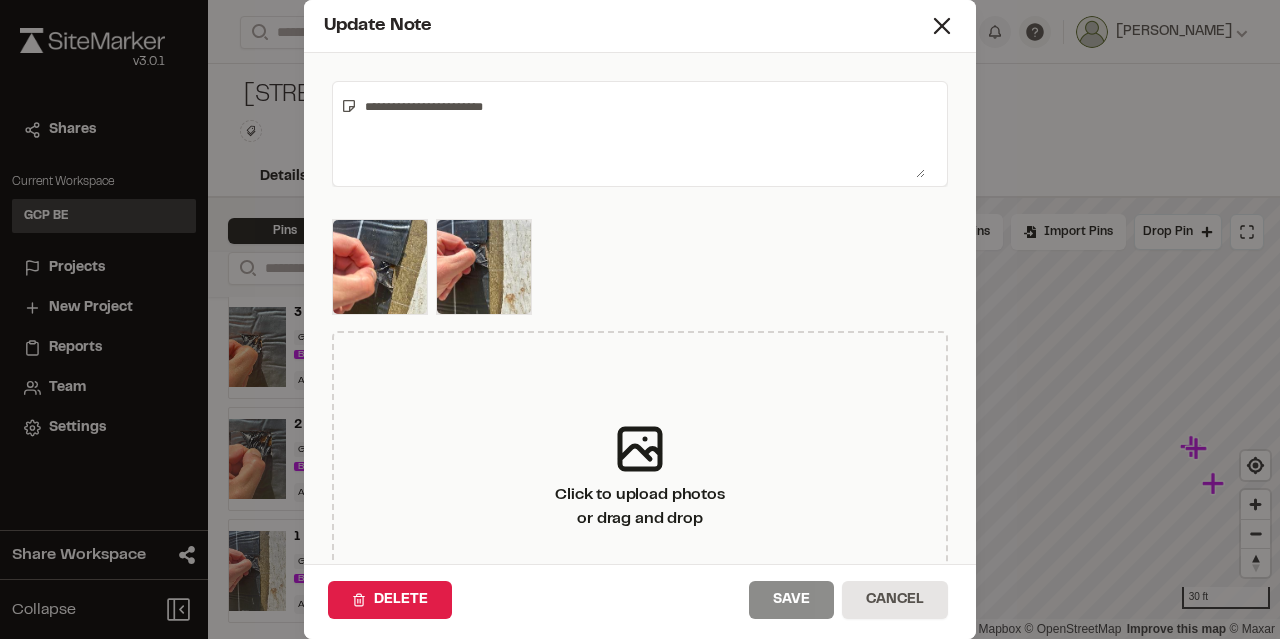 click on "**********" at bounding box center (641, 134) 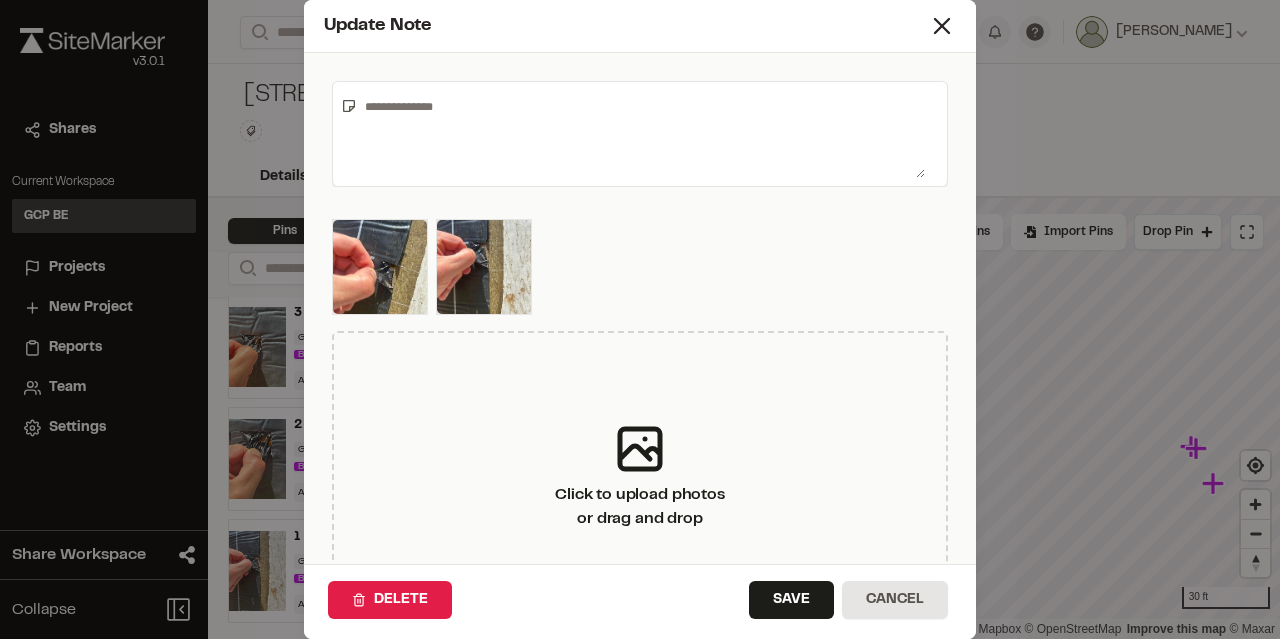 paste on "**********" 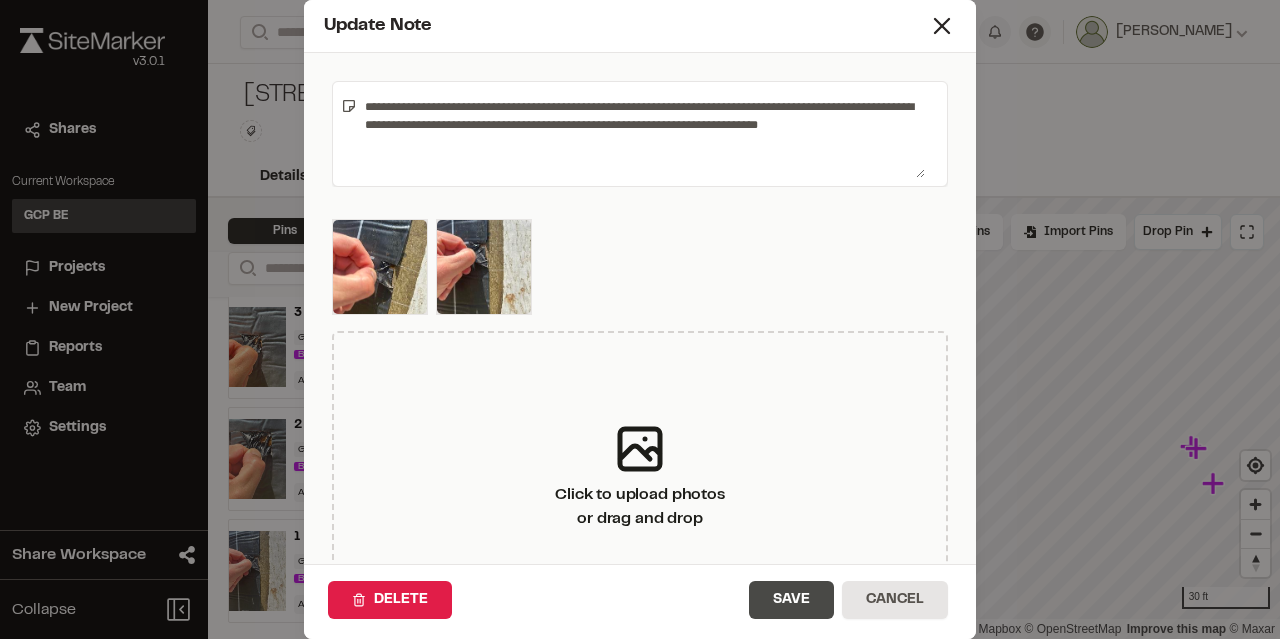 type on "**********" 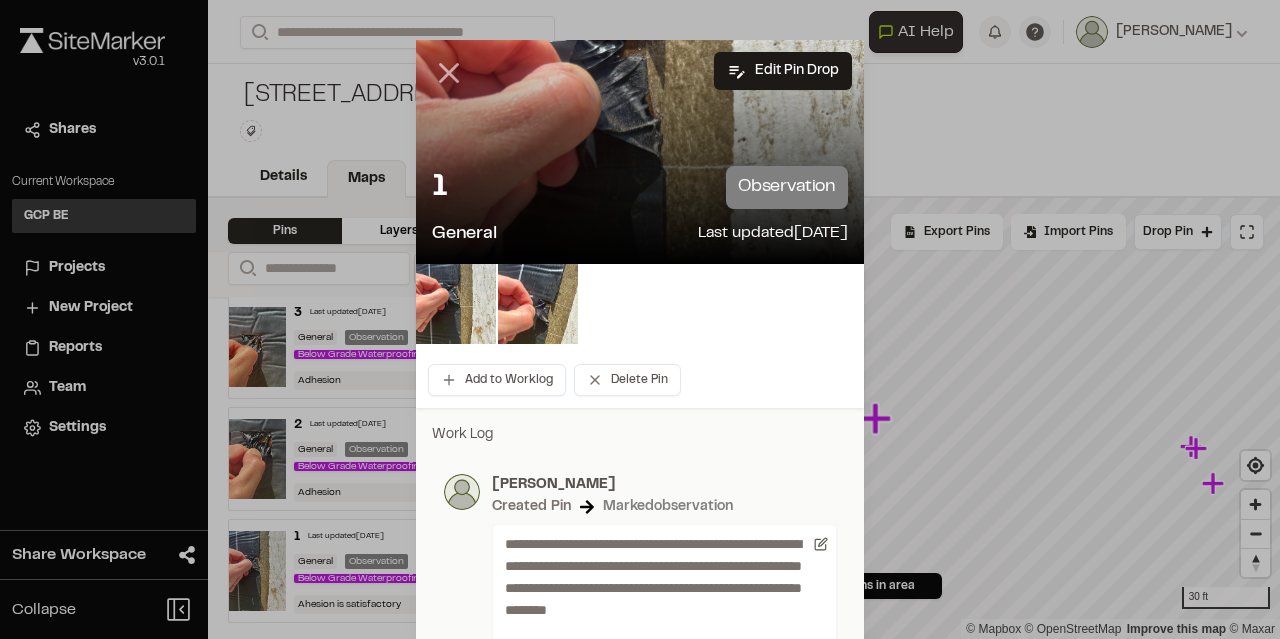 click 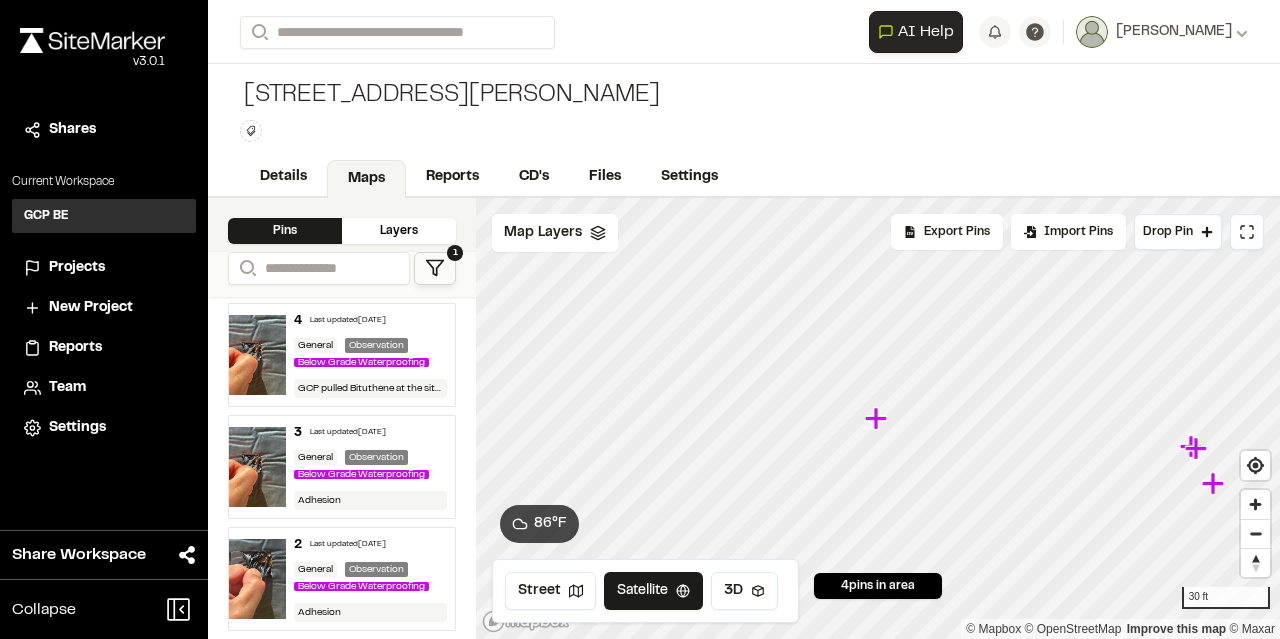 scroll, scrollTop: 0, scrollLeft: 0, axis: both 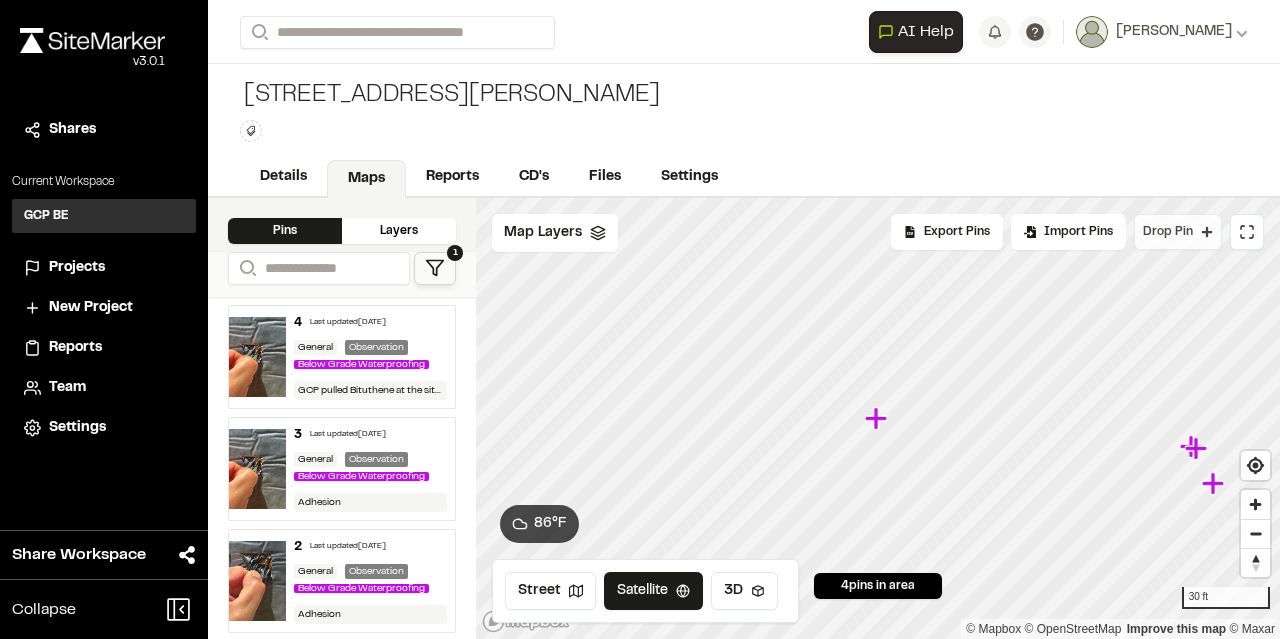 click on "Drop Pin" at bounding box center [1168, 232] 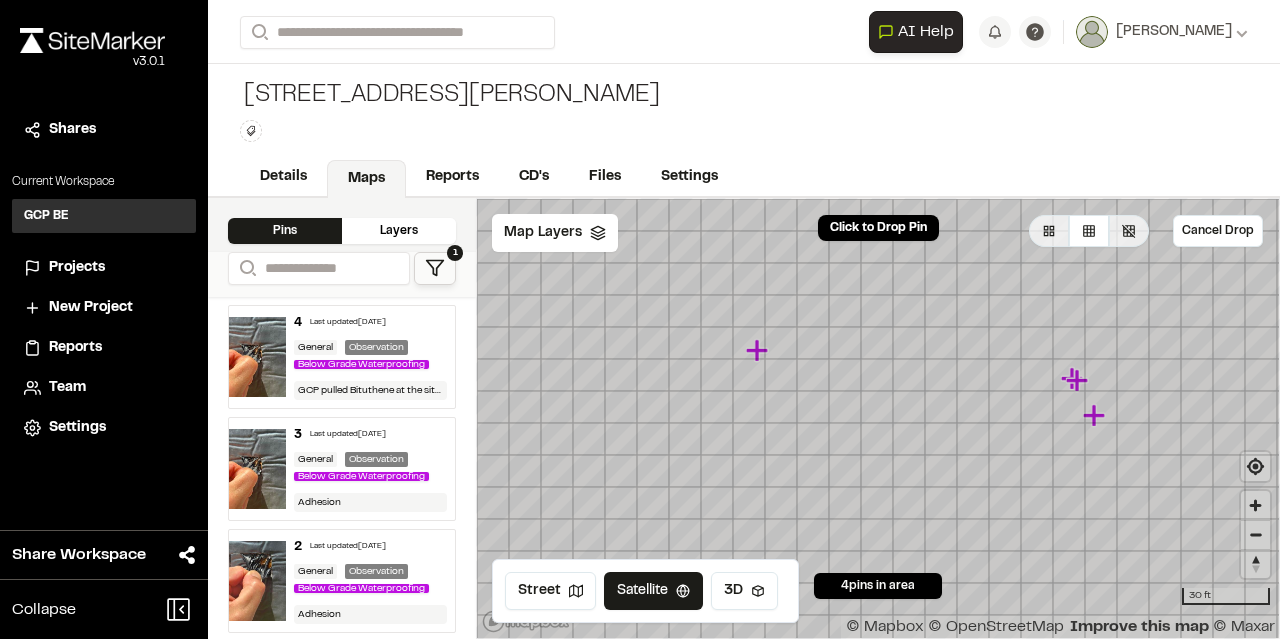 drag, startPoint x: 875, startPoint y: 425, endPoint x: 756, endPoint y: 357, distance: 137.05838 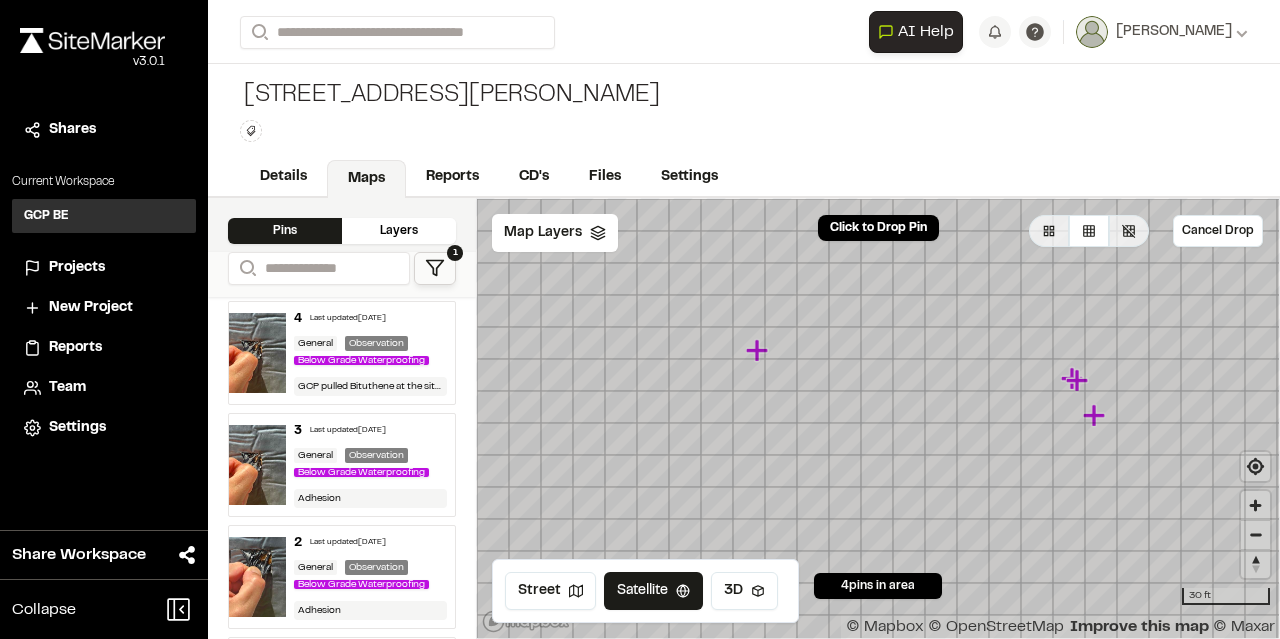 scroll, scrollTop: 0, scrollLeft: 0, axis: both 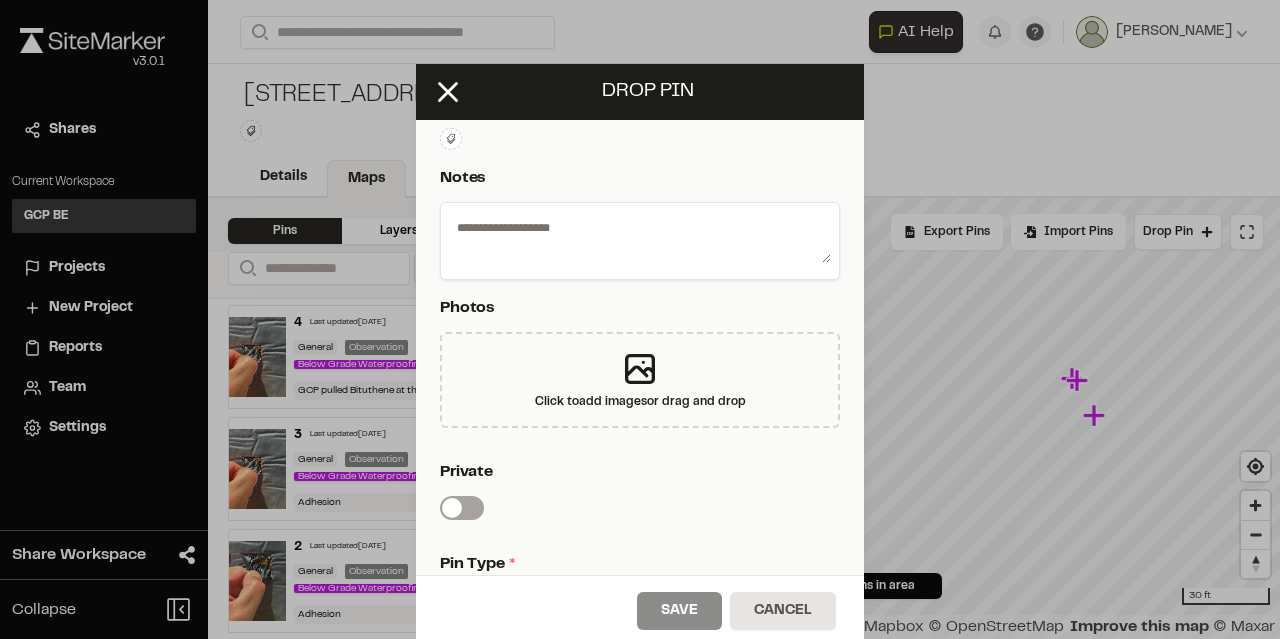 click at bounding box center [640, 237] 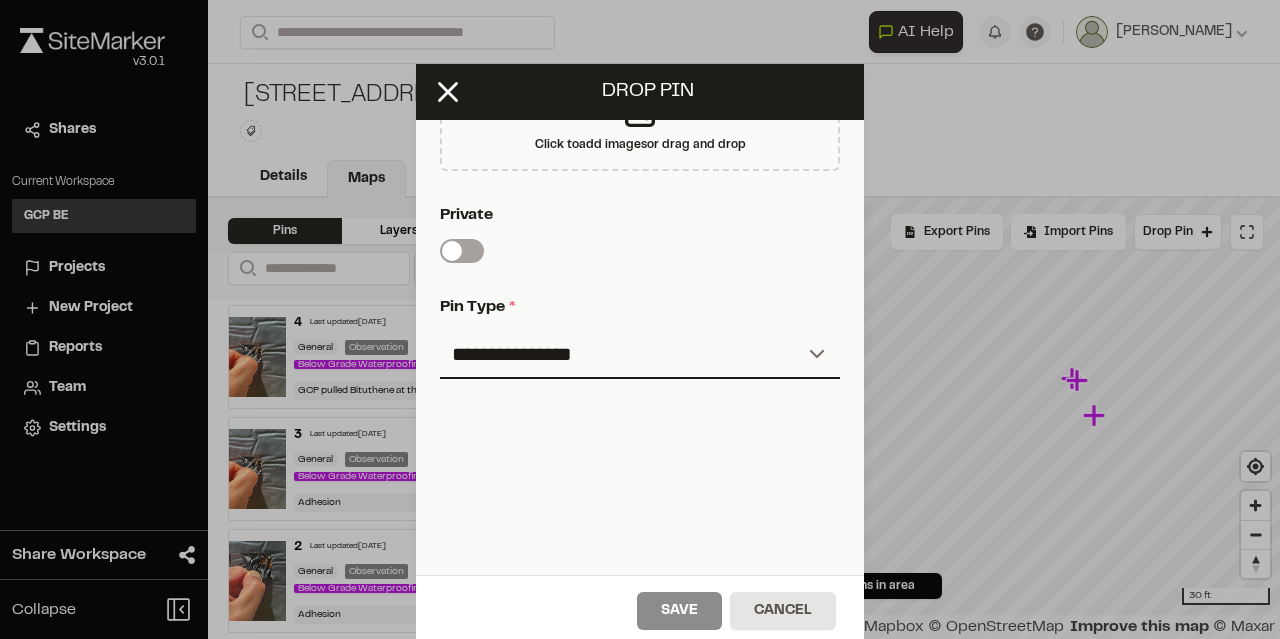 scroll, scrollTop: 470, scrollLeft: 0, axis: vertical 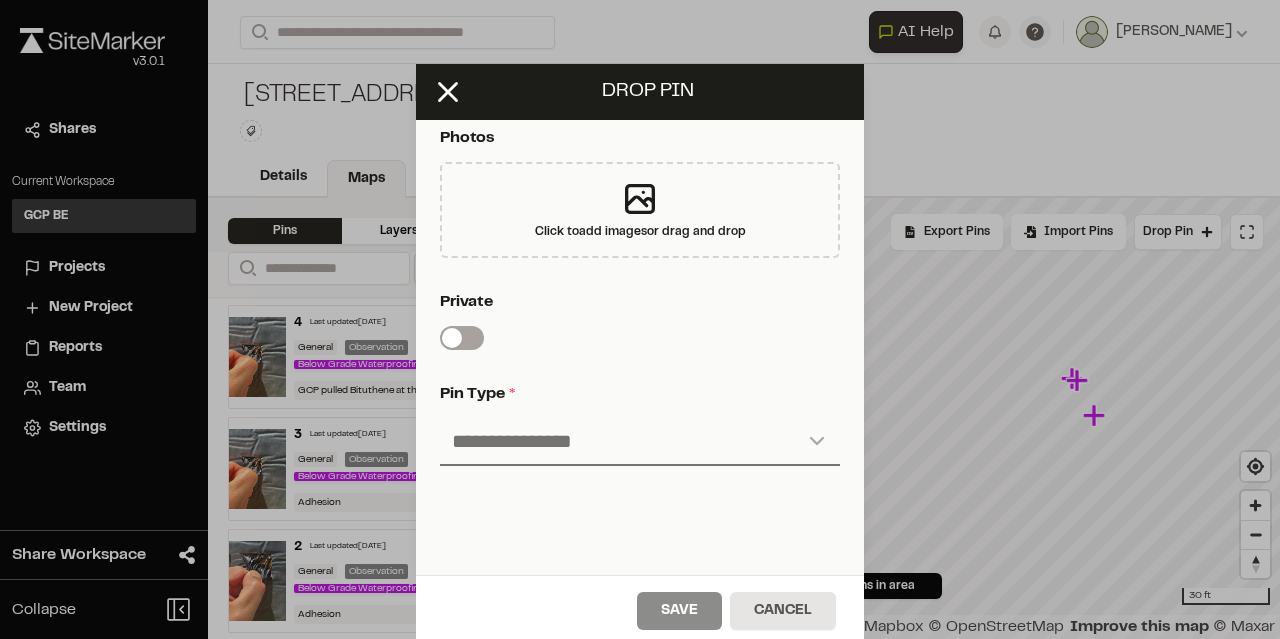 type on "**********" 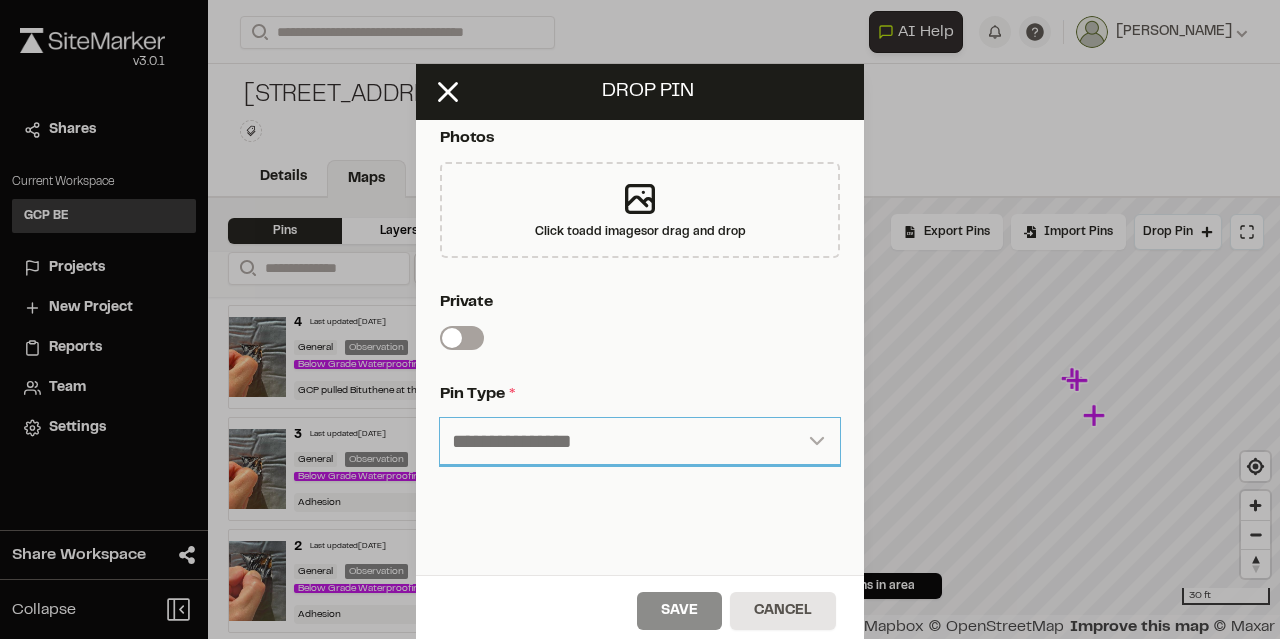 click on "**********" at bounding box center (640, 442) 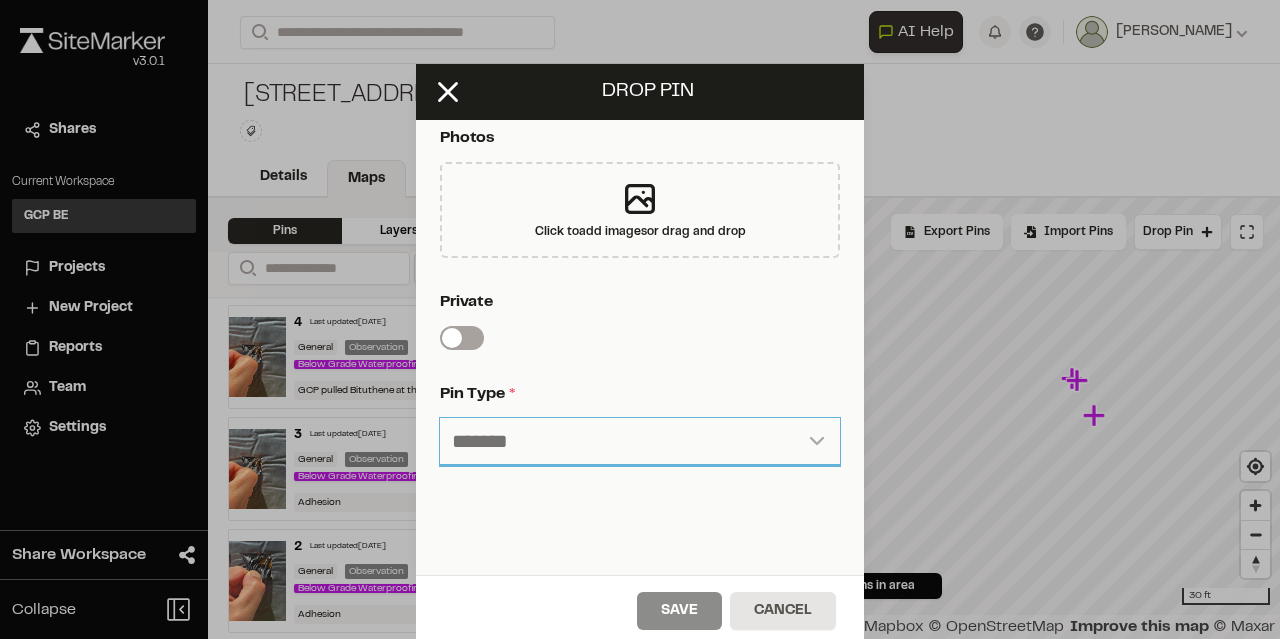 click on "**********" at bounding box center [640, 442] 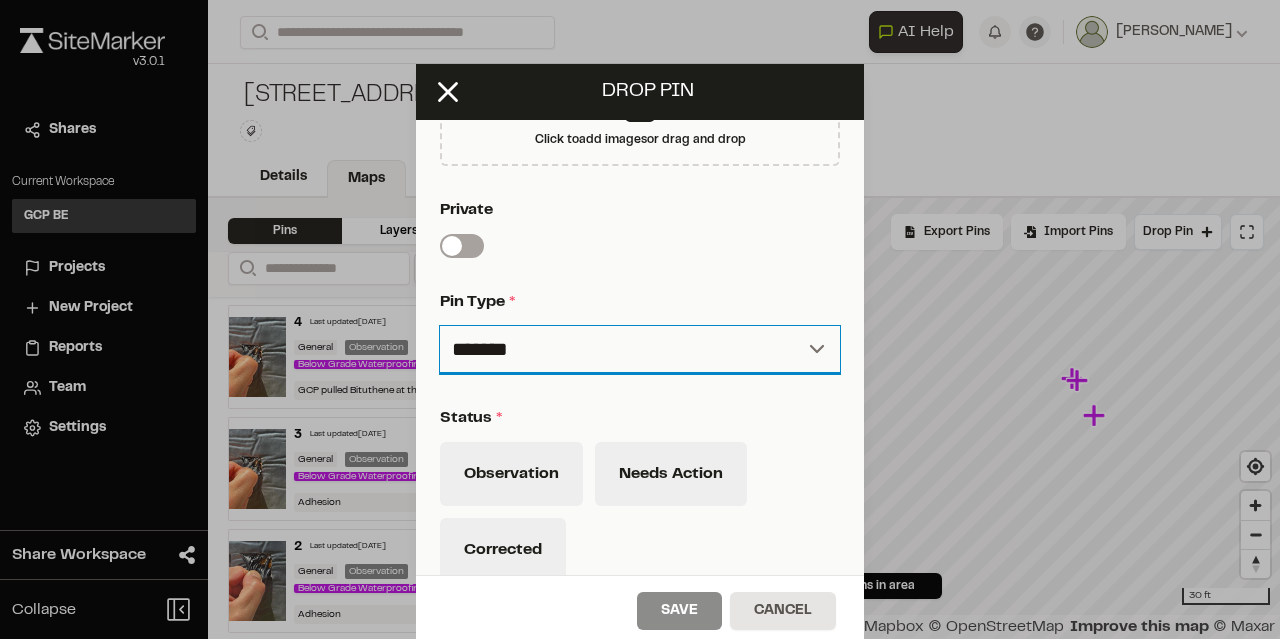 scroll, scrollTop: 670, scrollLeft: 0, axis: vertical 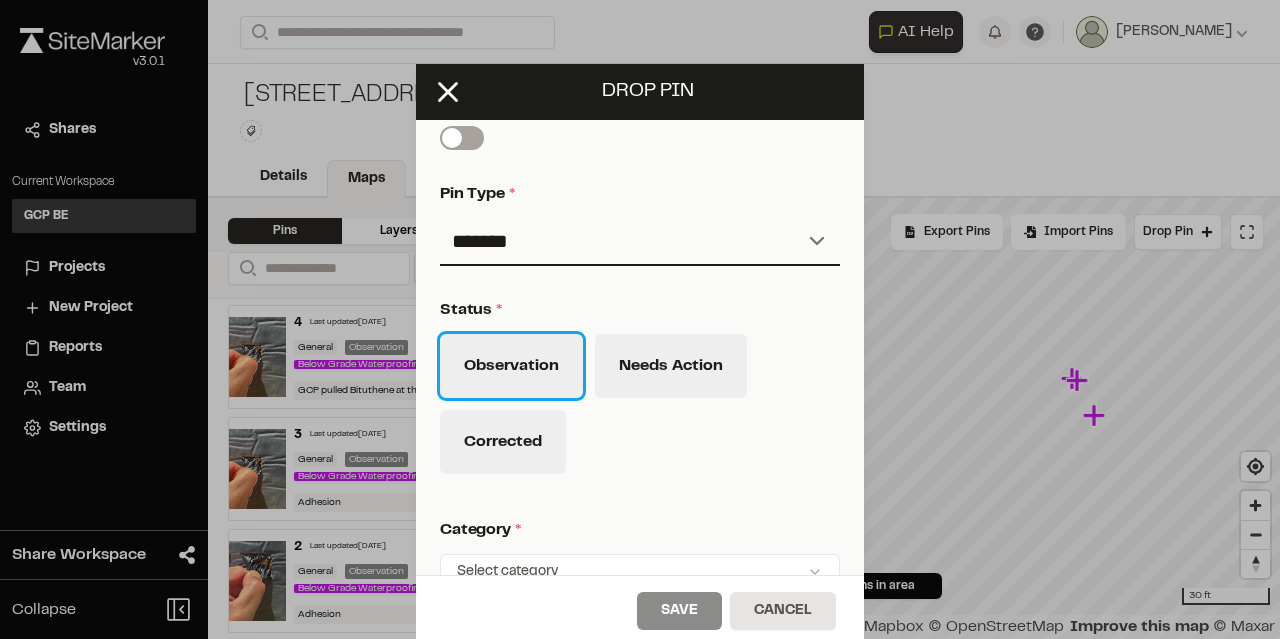 click on "Observation" at bounding box center (511, 366) 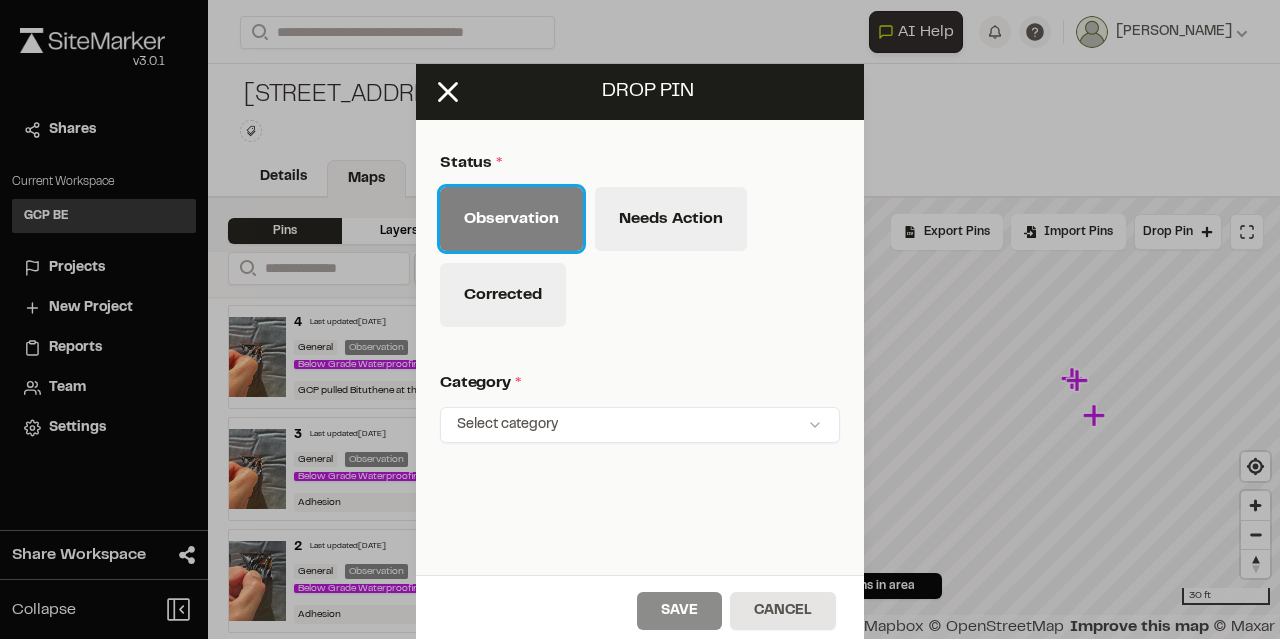 scroll, scrollTop: 894, scrollLeft: 0, axis: vertical 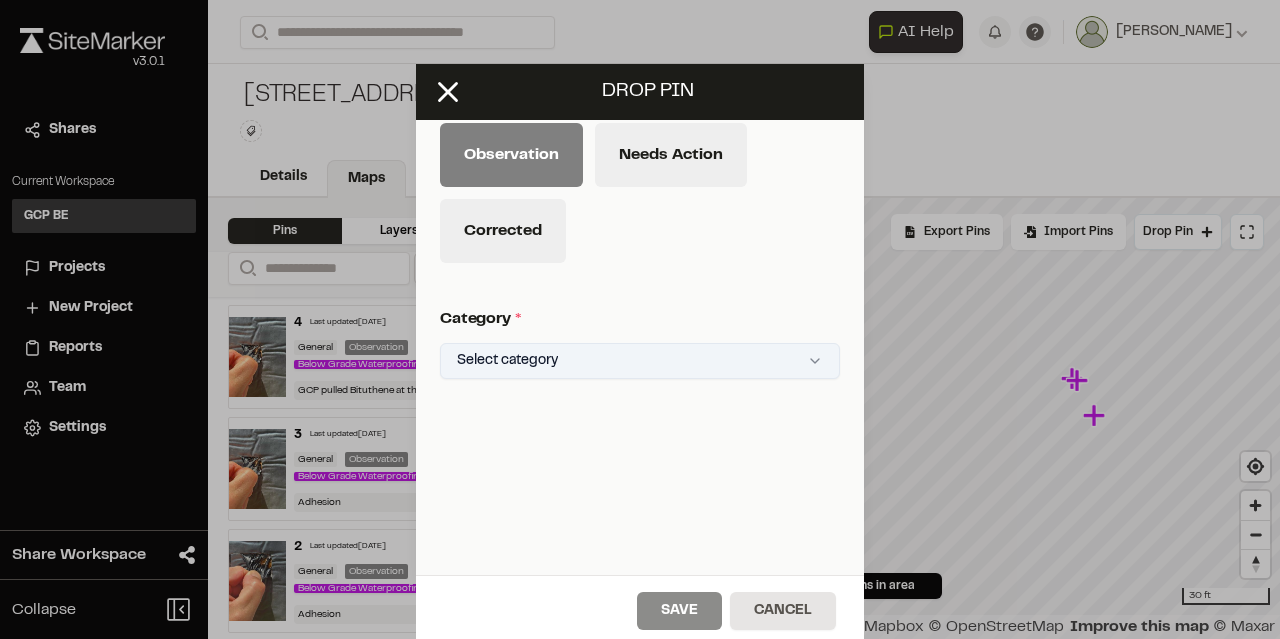 click on "**********" at bounding box center (640, 319) 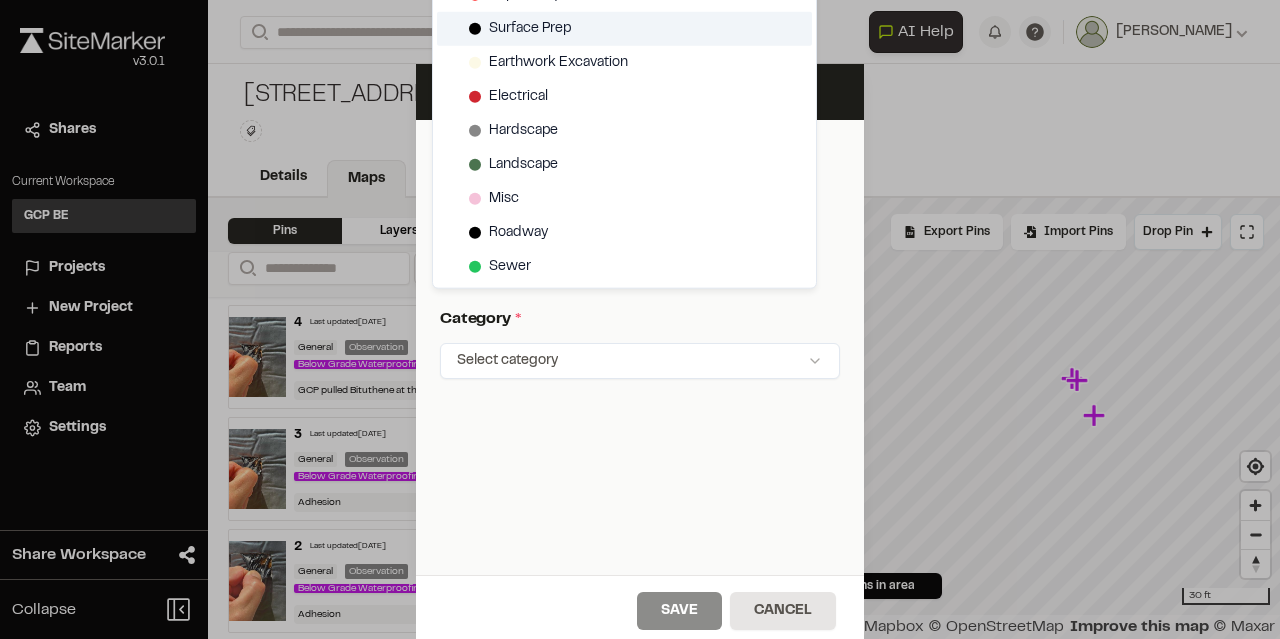 click on "Surface Prep" at bounding box center (530, 29) 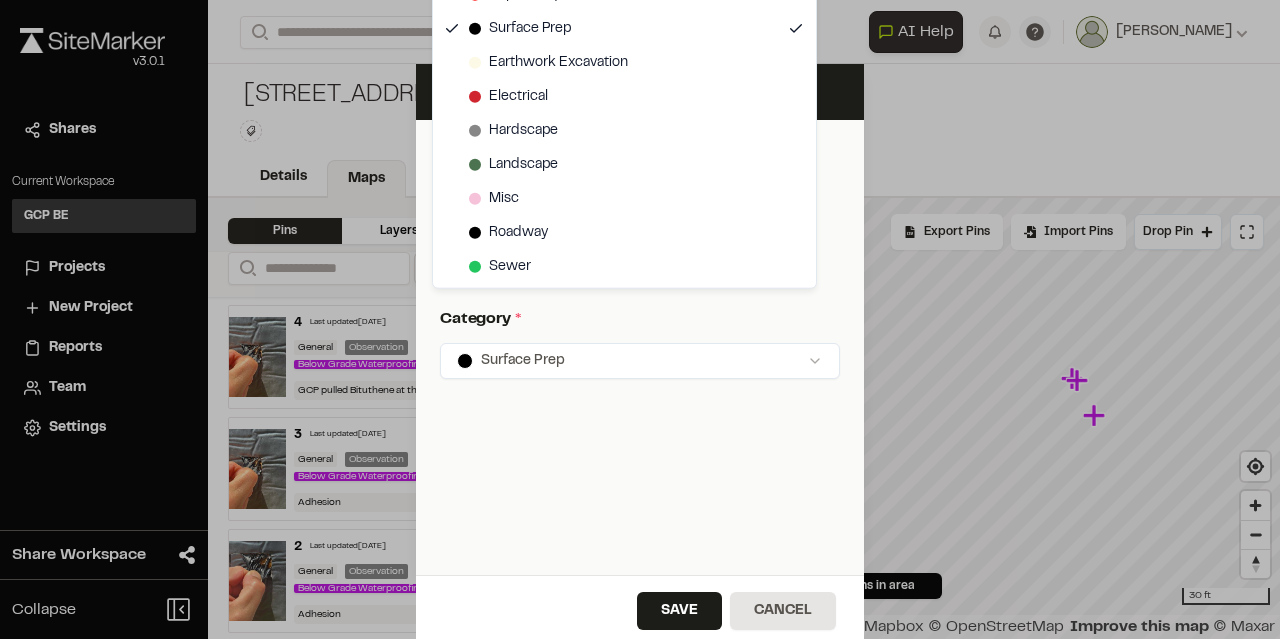 click on "**********" at bounding box center (640, 319) 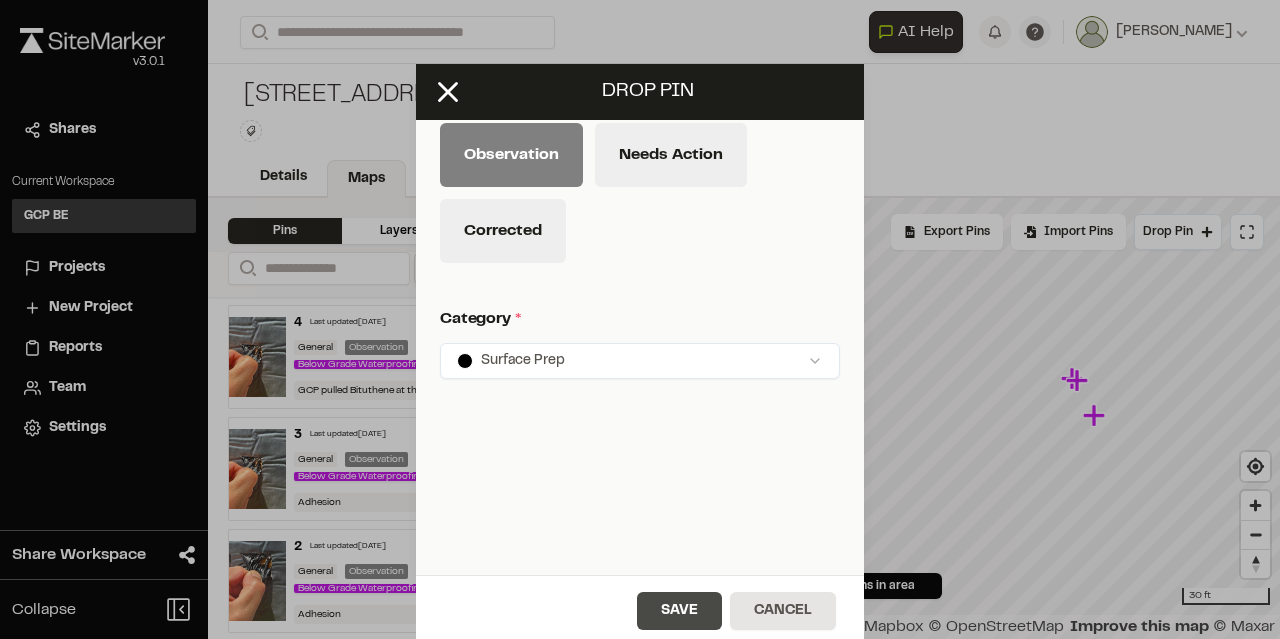 click on "Save" at bounding box center (679, 611) 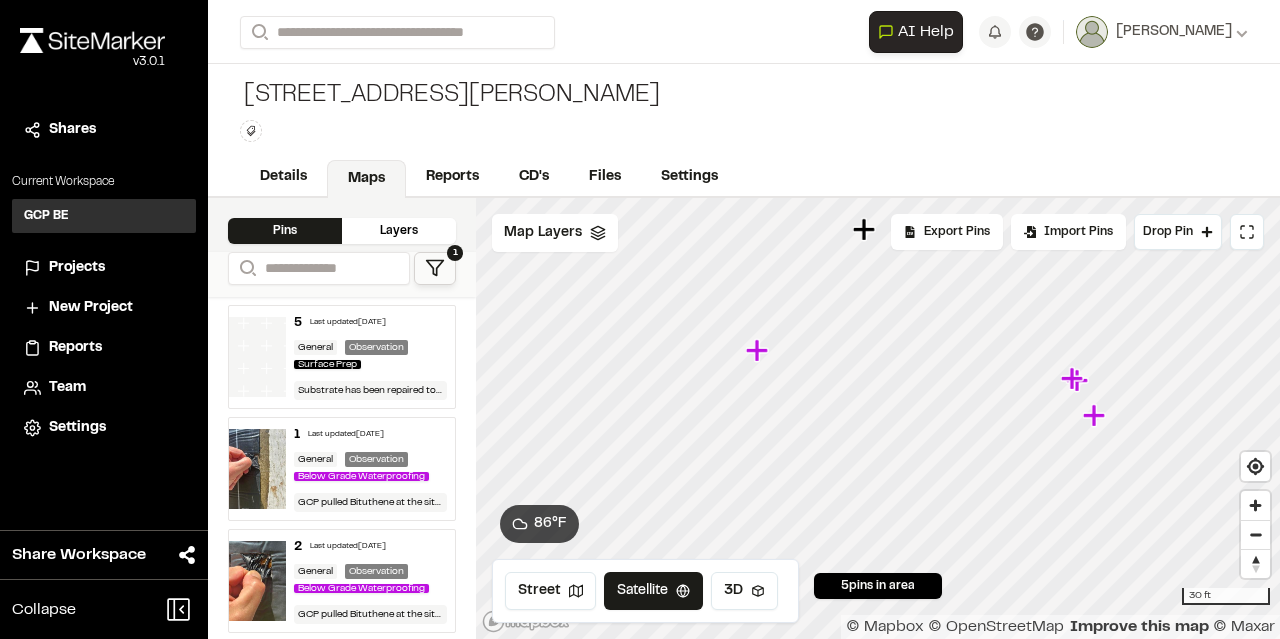click on "Below Grade Waterproofing" at bounding box center [365, 476] 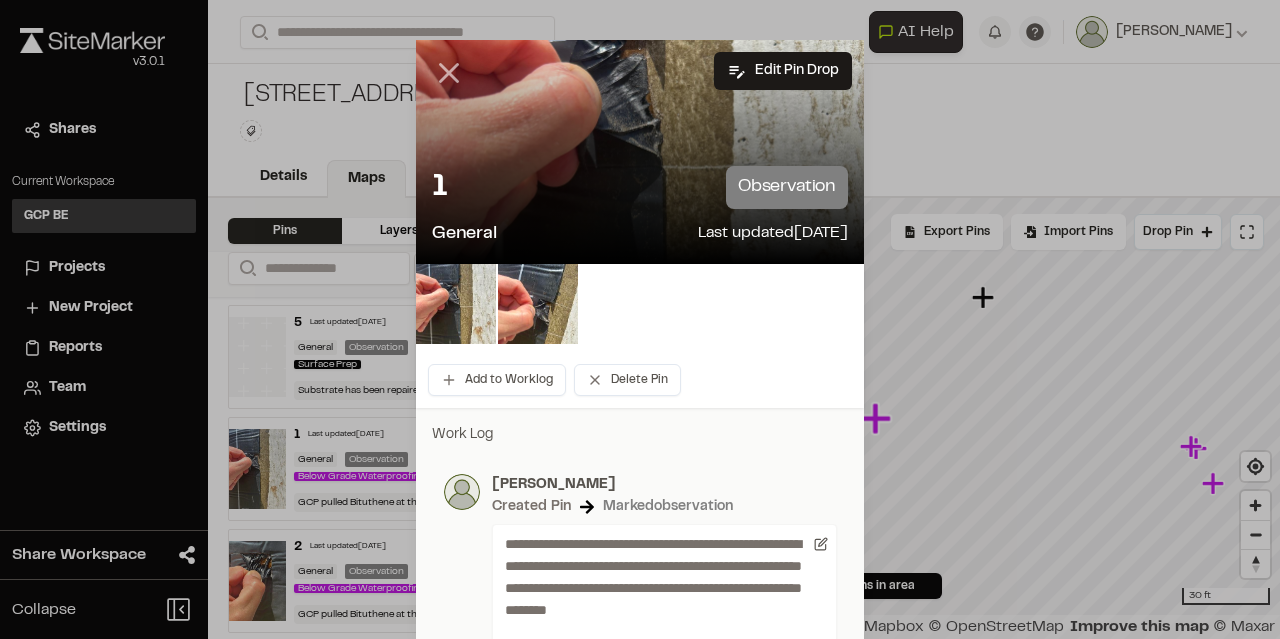 click 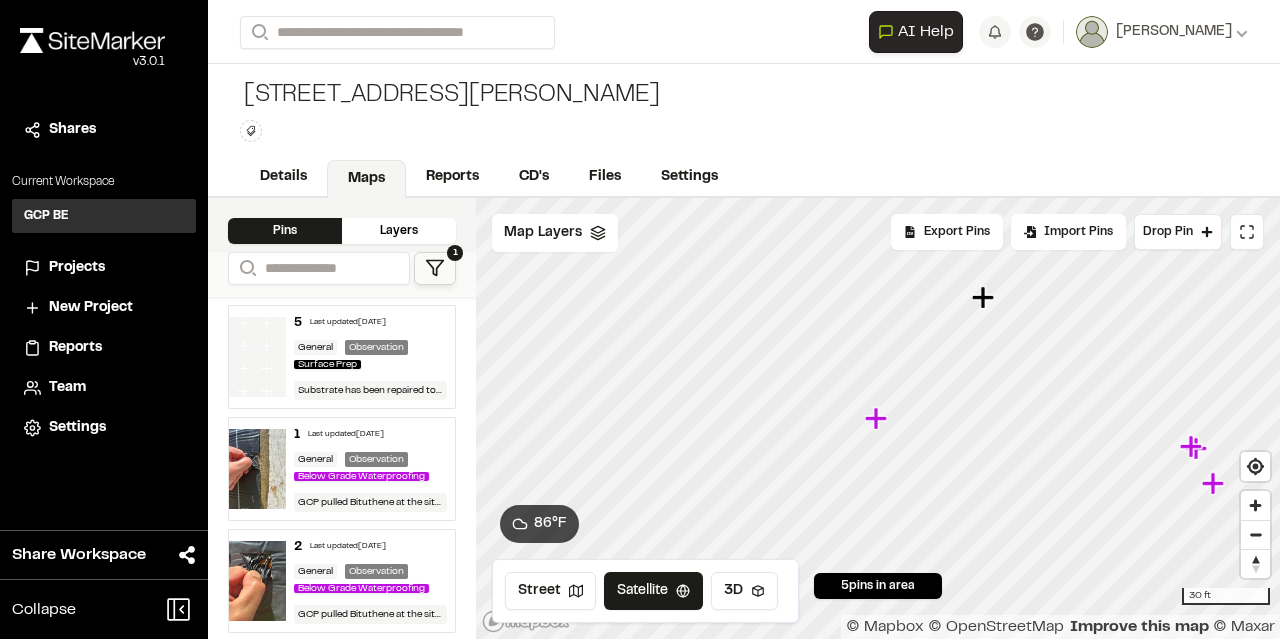 click on "General Observation Surface Prep" at bounding box center (371, 356) 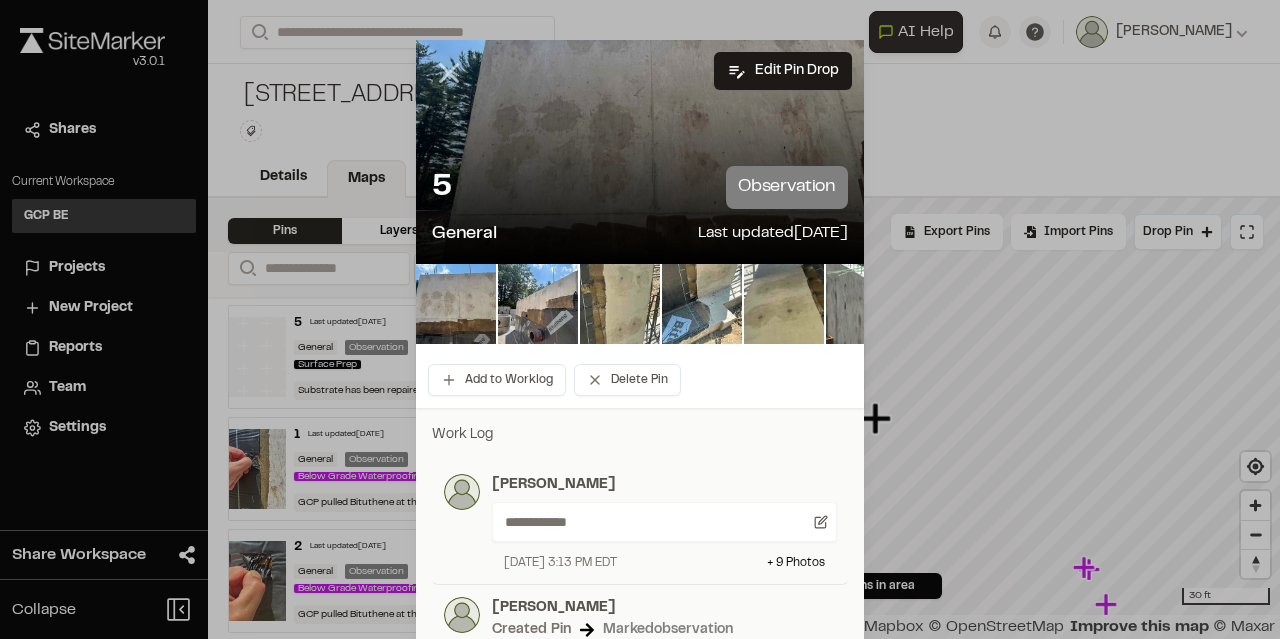 click 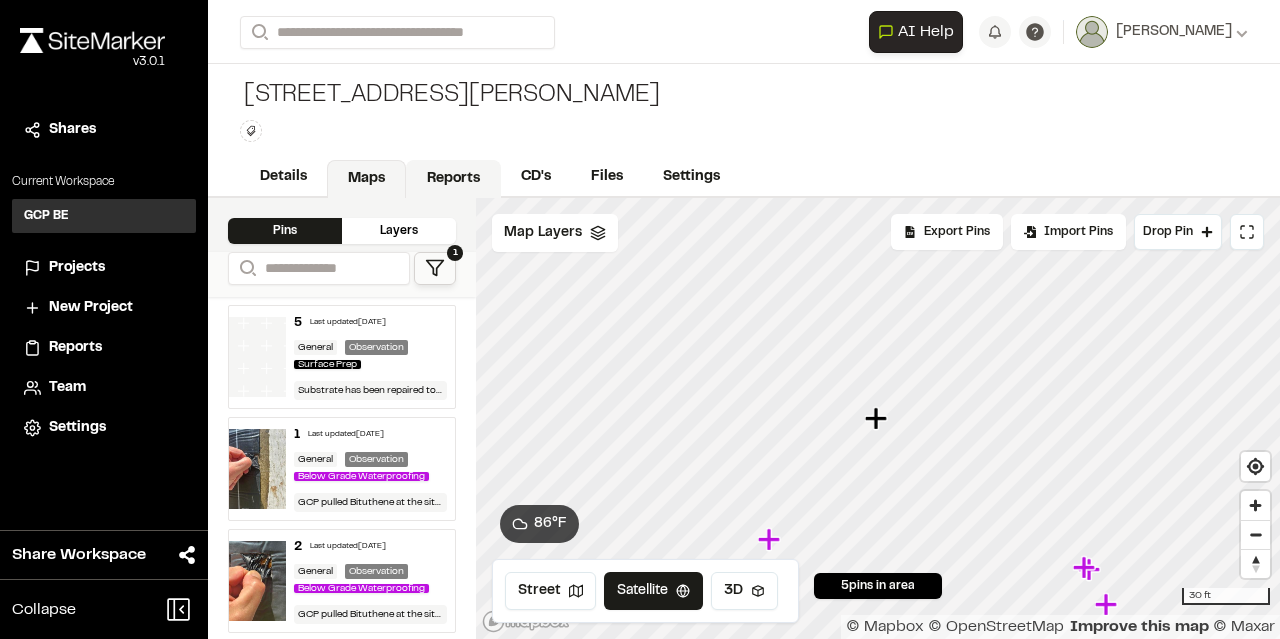 click on "Reports" at bounding box center (453, 179) 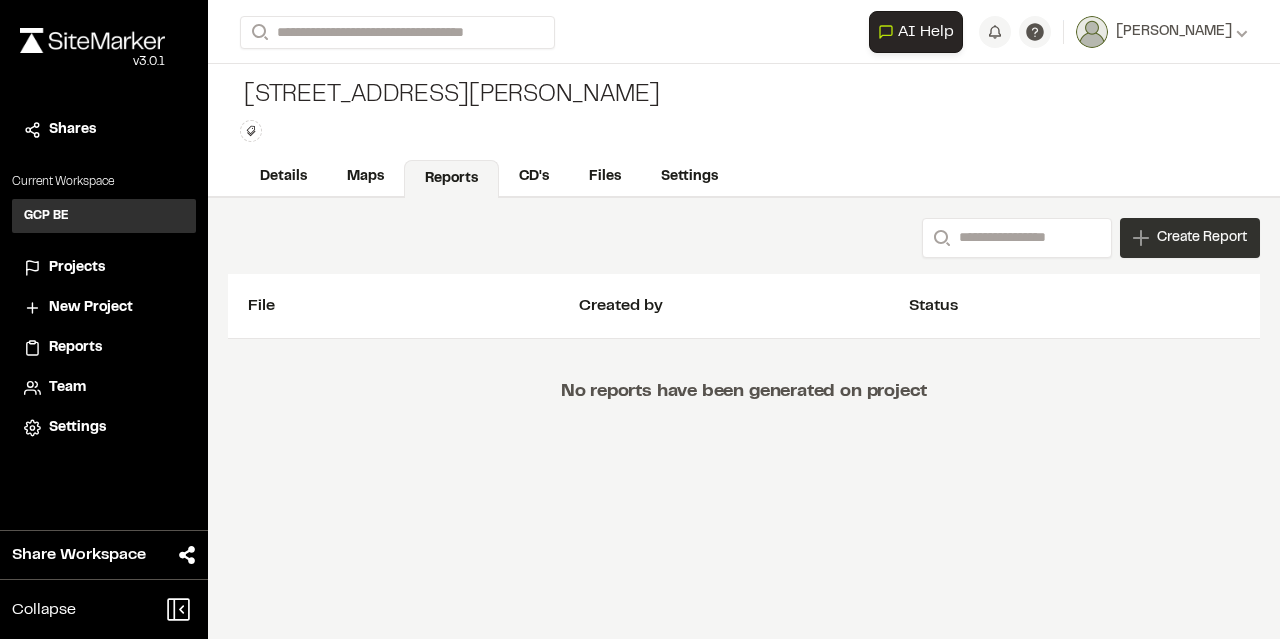 click on "Create Report" at bounding box center (1202, 238) 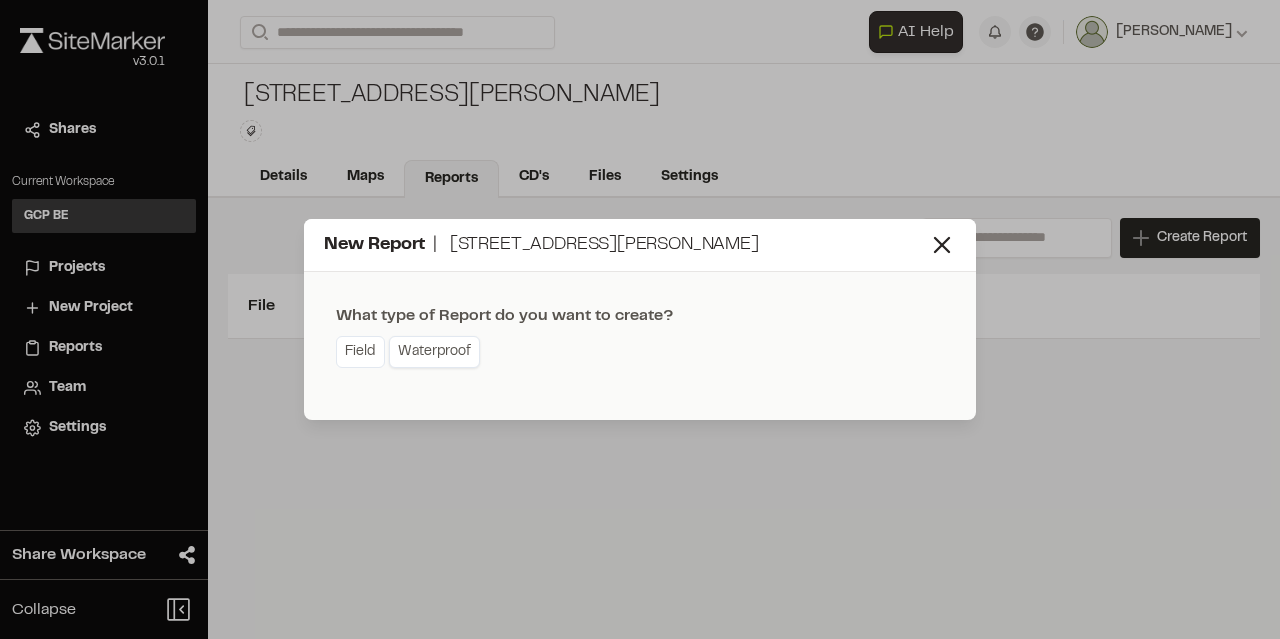 click on "Waterproof" at bounding box center (434, 352) 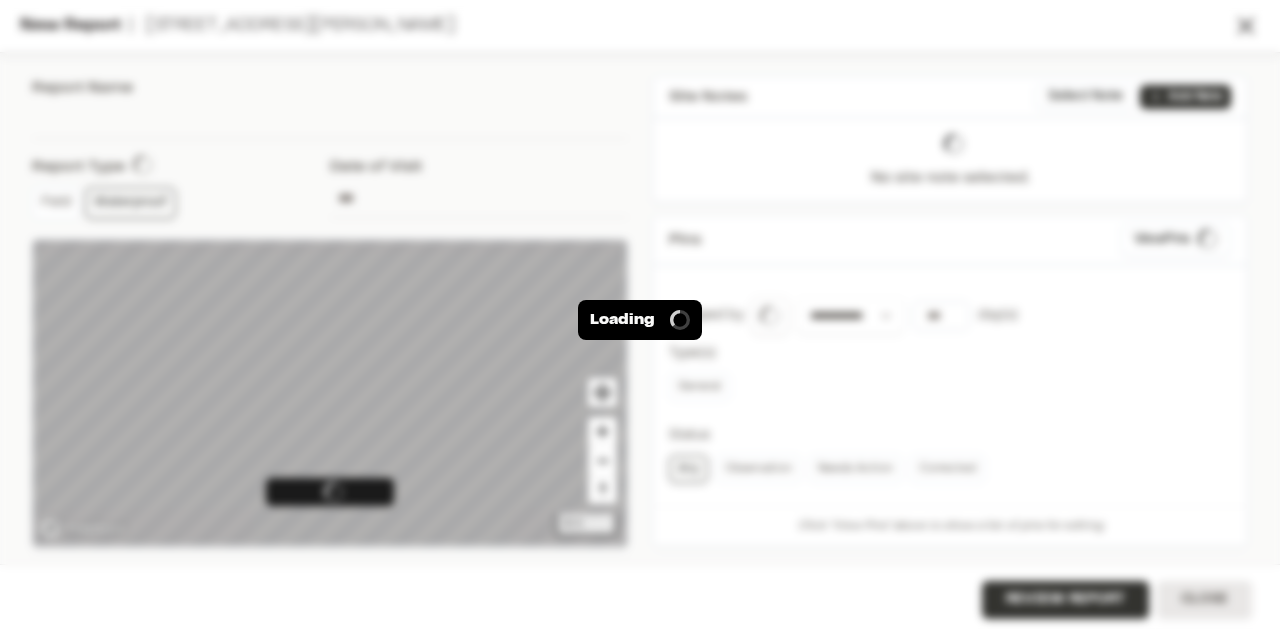 type on "**********" 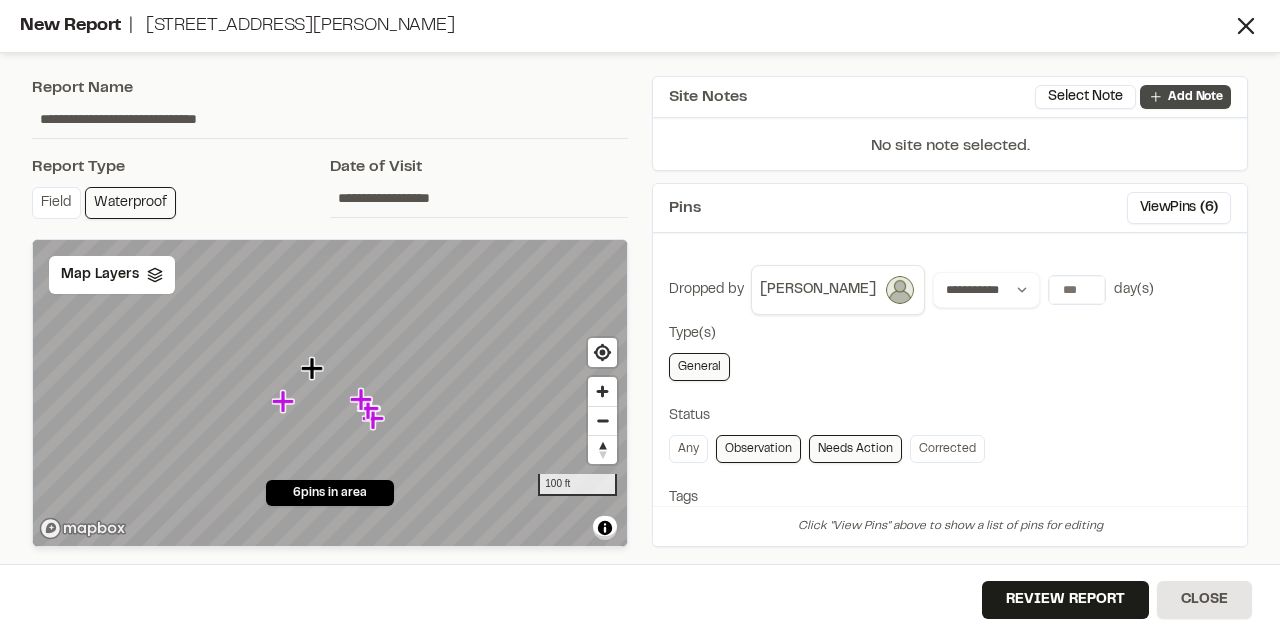 click on "Add Note" at bounding box center (1195, 97) 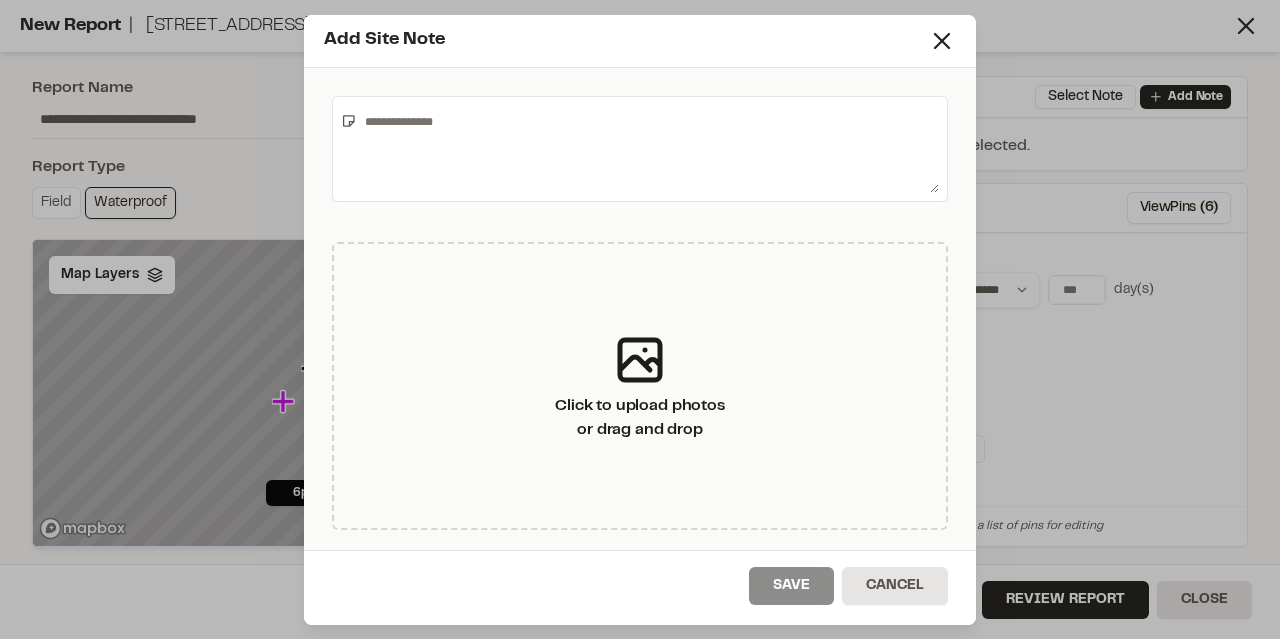 click at bounding box center (648, 149) 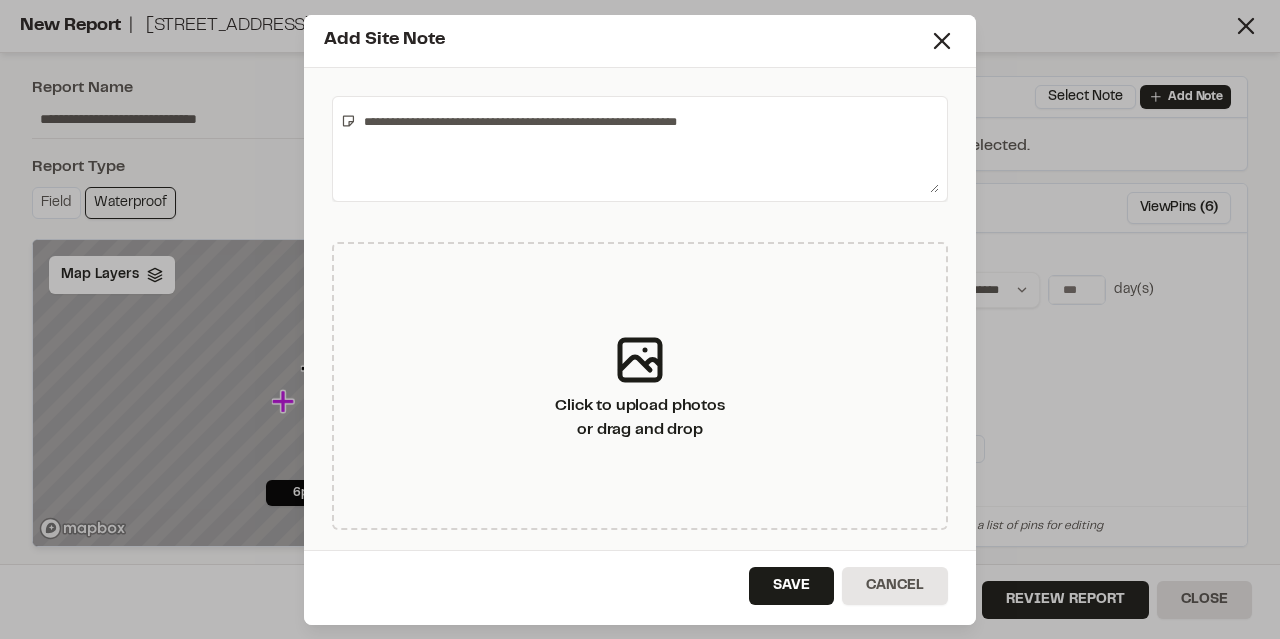 click on "**********" at bounding box center (647, 149) 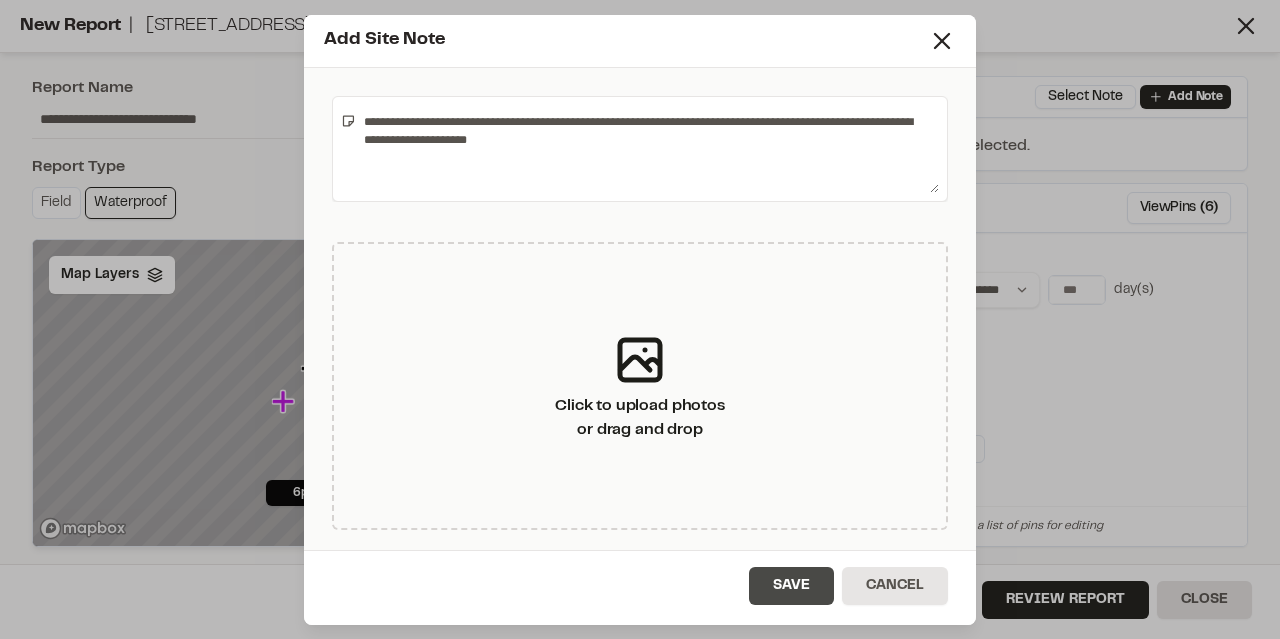 type on "**********" 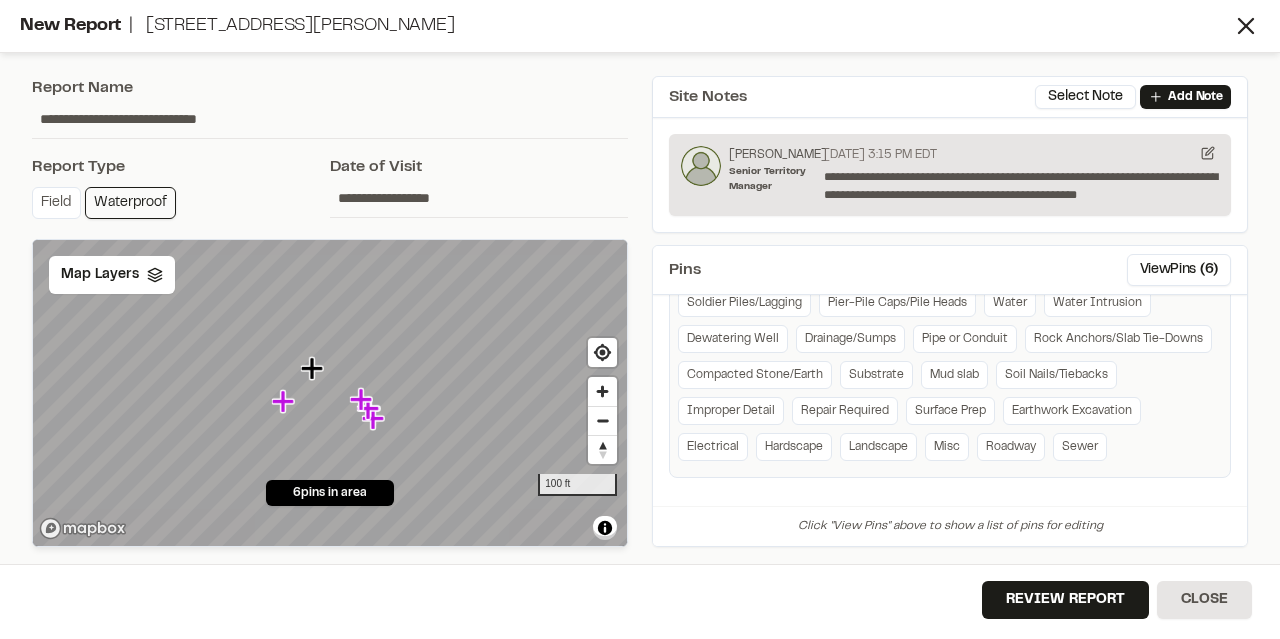 scroll, scrollTop: 658, scrollLeft: 0, axis: vertical 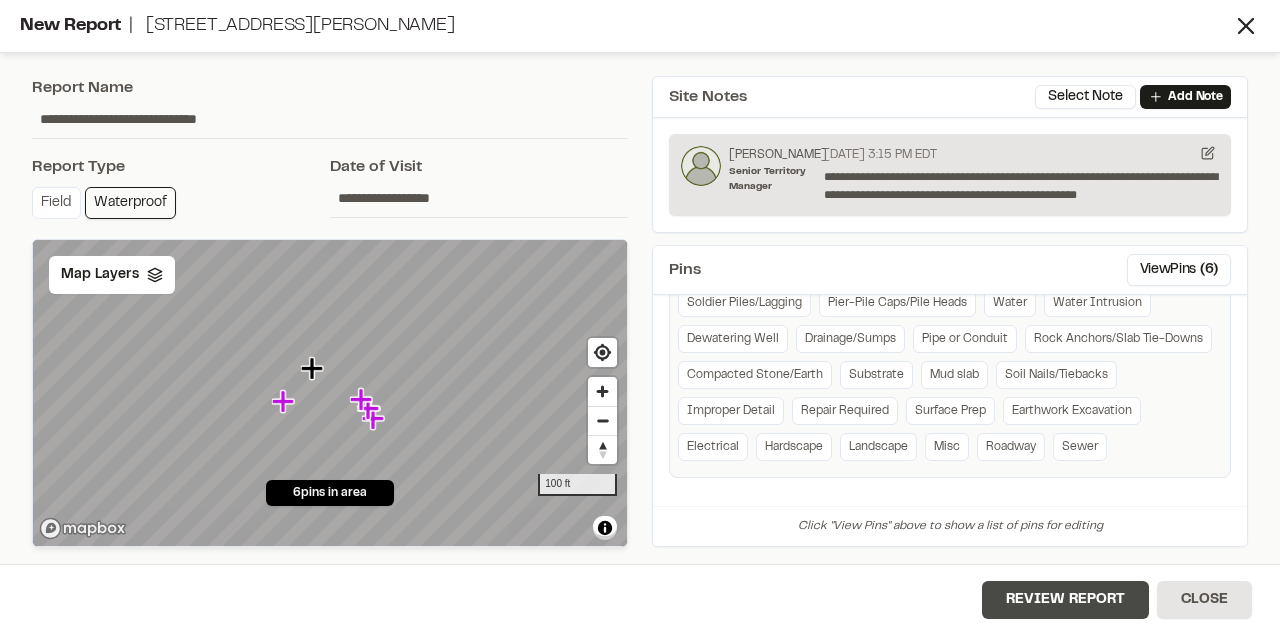 click on "Review Report" at bounding box center (1065, 600) 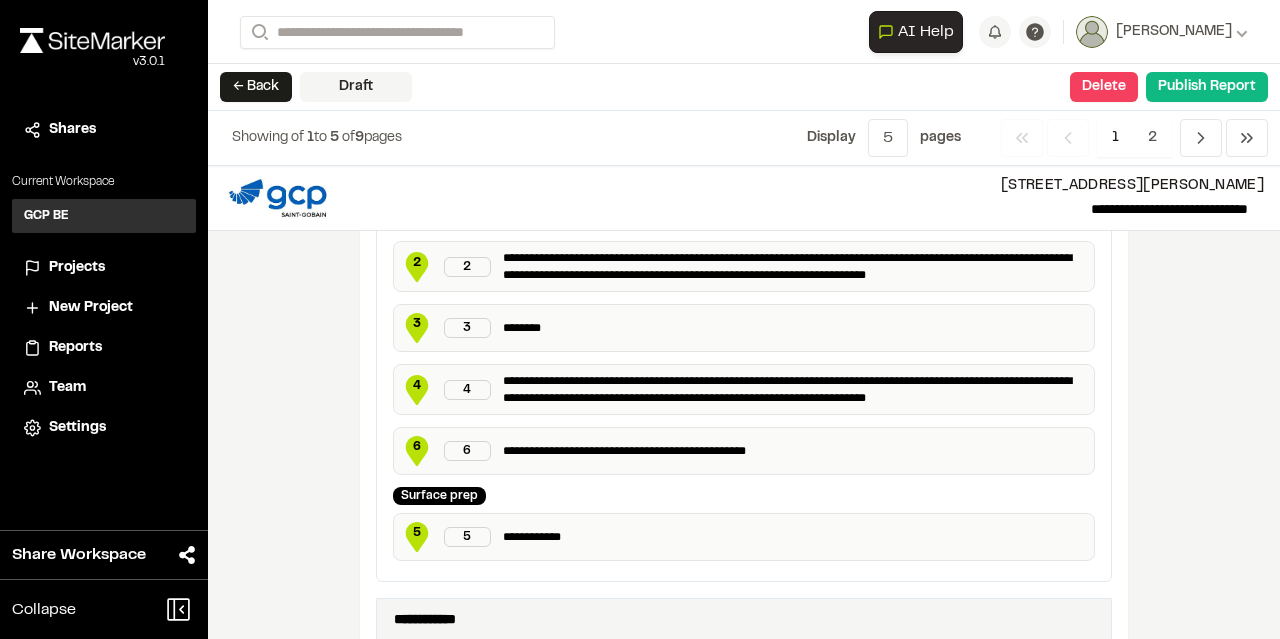 scroll, scrollTop: 1100, scrollLeft: 0, axis: vertical 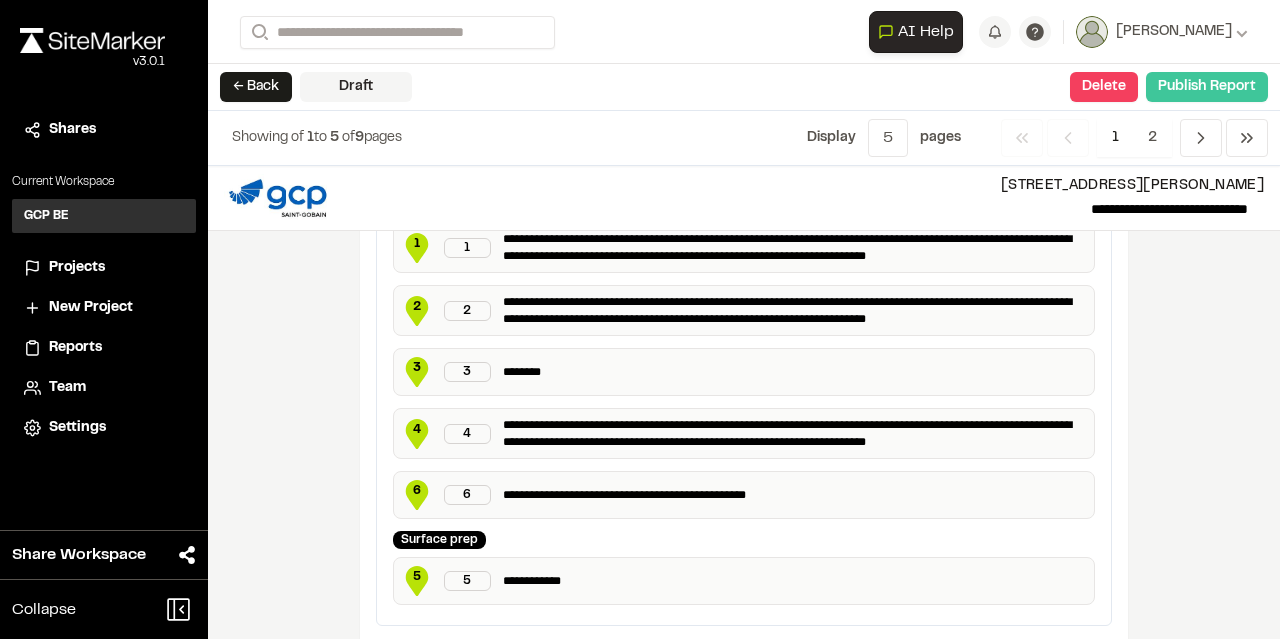 click on "Publish Report" at bounding box center [1207, 87] 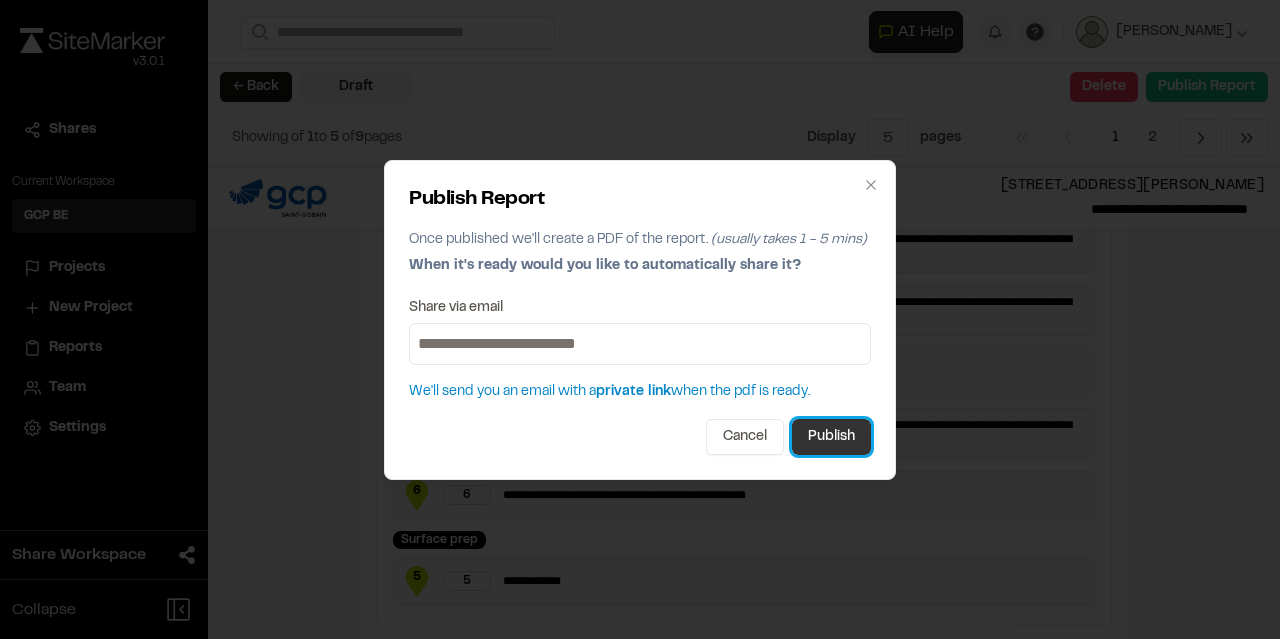 click on "Publish" at bounding box center [831, 437] 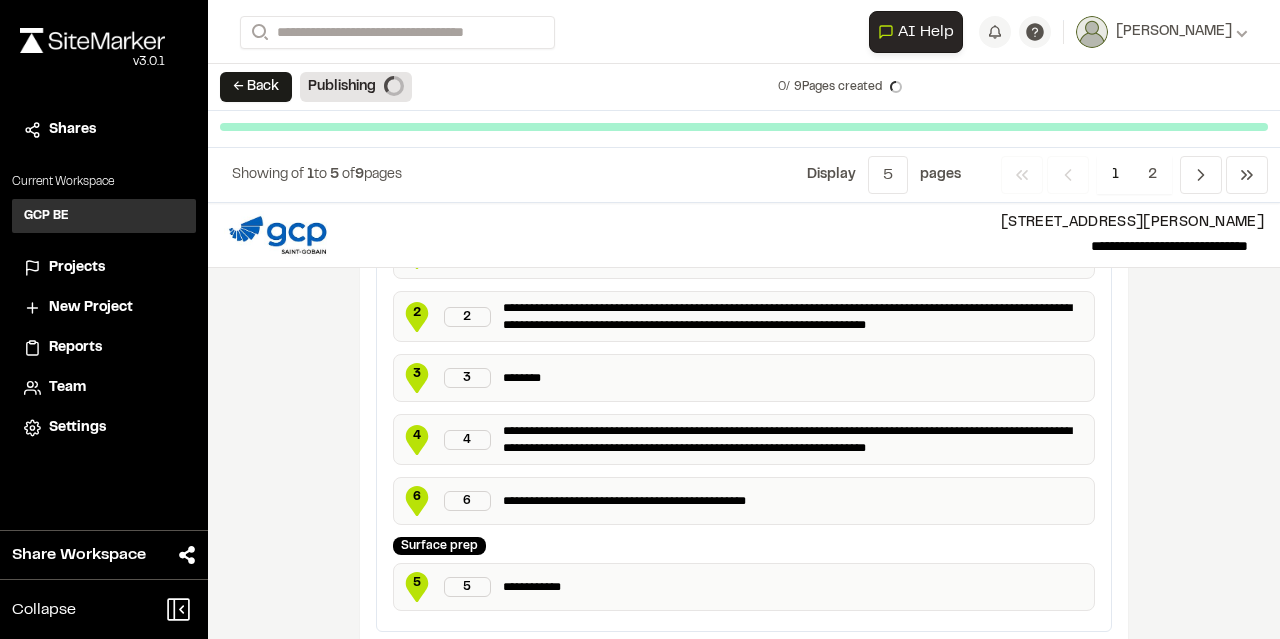 scroll, scrollTop: 1091, scrollLeft: 0, axis: vertical 